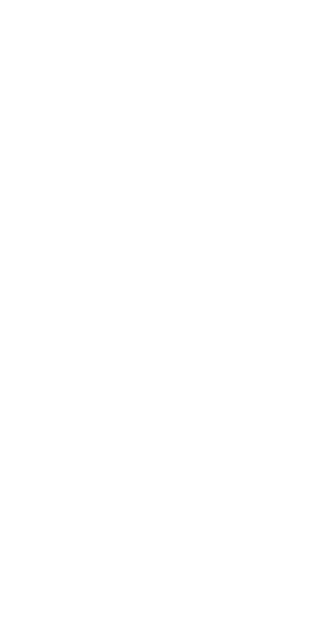 scroll, scrollTop: 0, scrollLeft: 0, axis: both 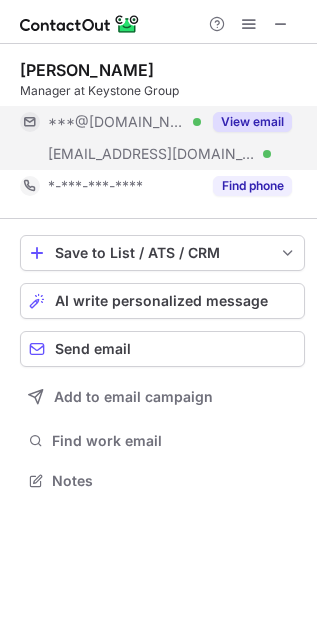 click on "View email" at bounding box center [252, 122] 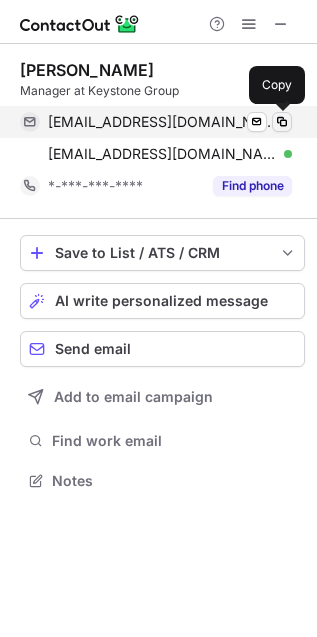 click at bounding box center (282, 122) 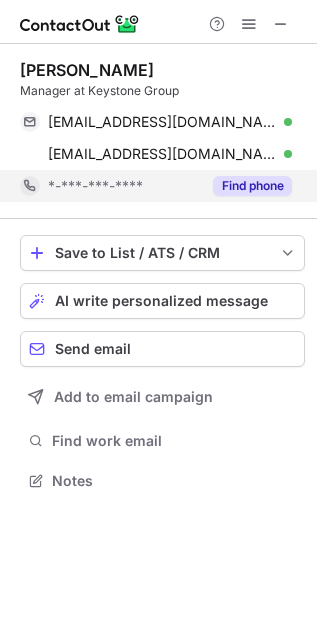 type 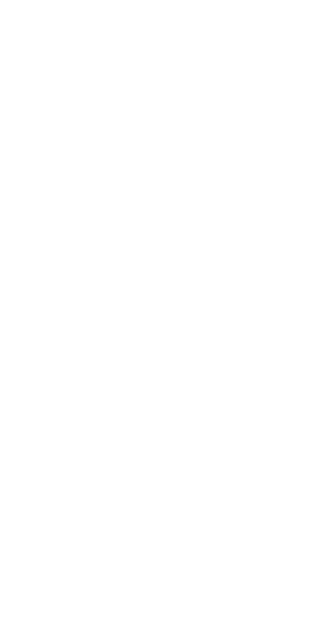 scroll, scrollTop: 0, scrollLeft: 0, axis: both 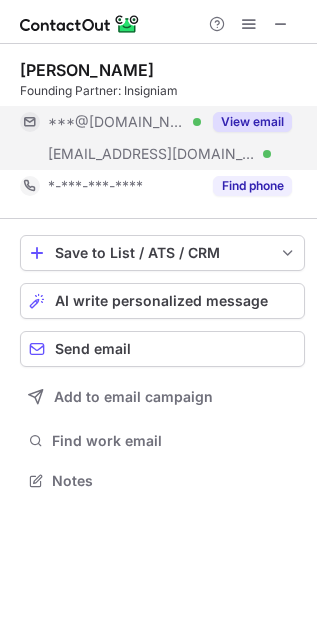 click on "View email" at bounding box center (252, 122) 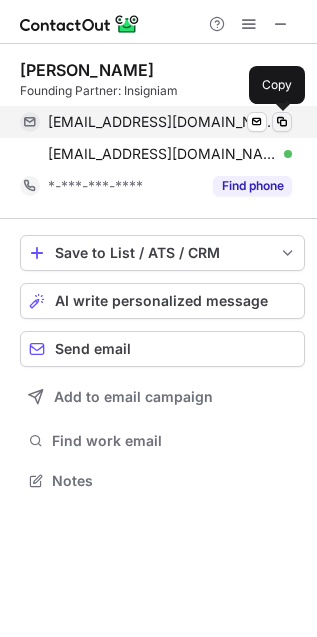 click at bounding box center [282, 122] 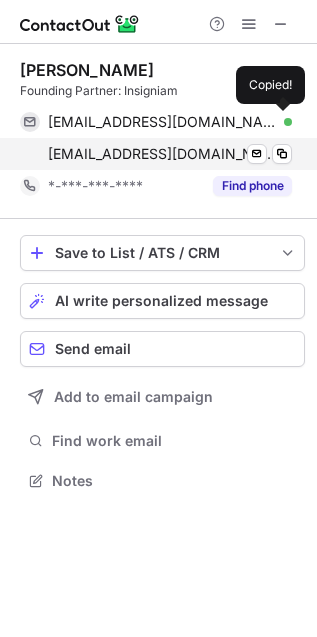 type 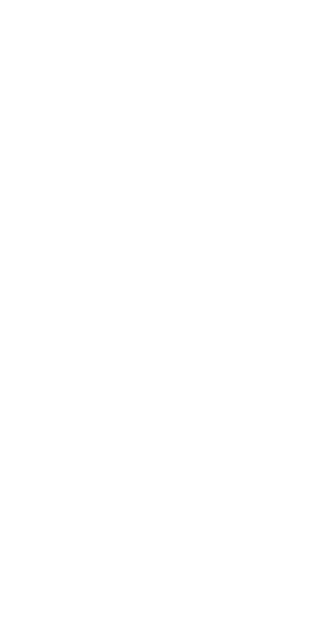 scroll, scrollTop: 0, scrollLeft: 0, axis: both 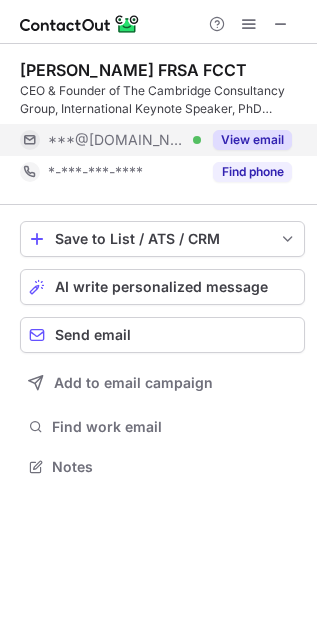 click on "View email" at bounding box center [252, 140] 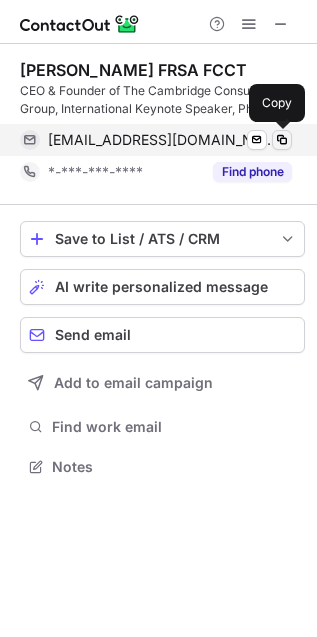 click at bounding box center (282, 140) 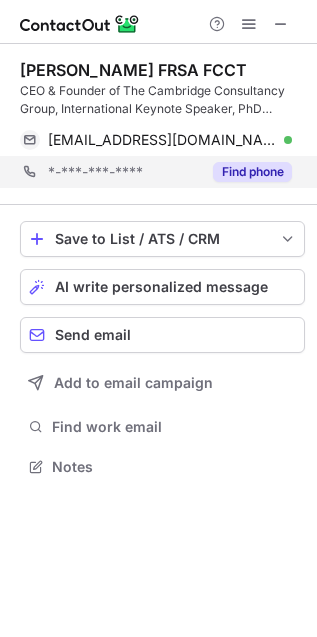 type 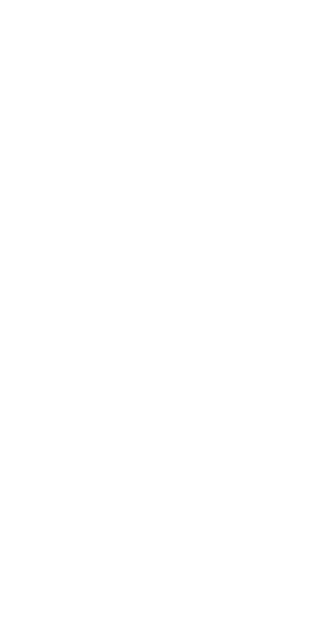 scroll, scrollTop: 0, scrollLeft: 0, axis: both 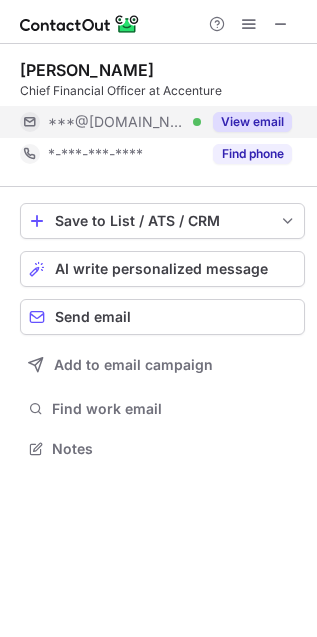 click on "View email" at bounding box center [252, 122] 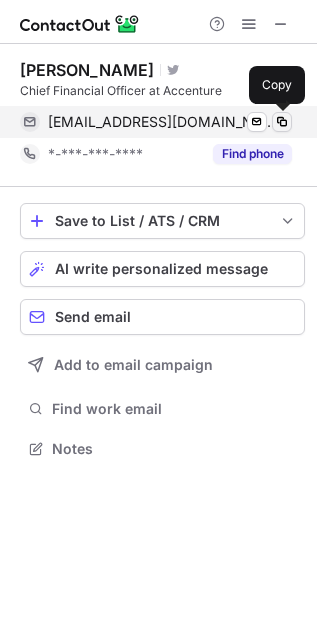 click at bounding box center [282, 122] 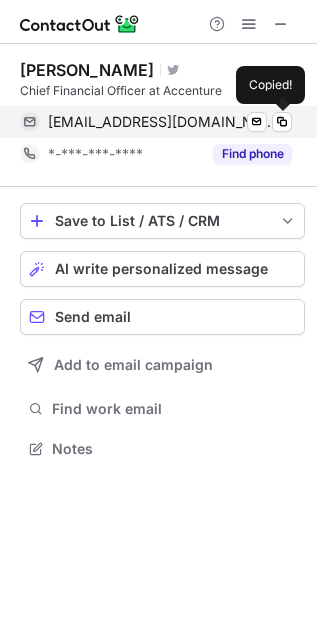 type 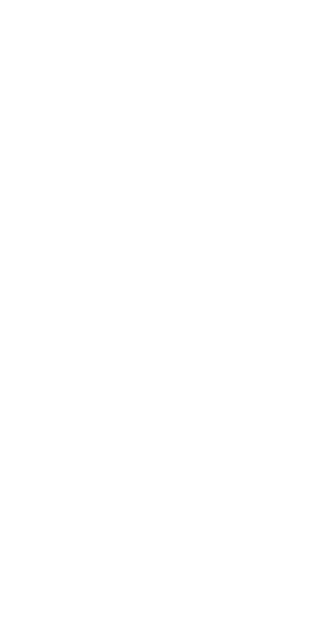 scroll, scrollTop: 0, scrollLeft: 0, axis: both 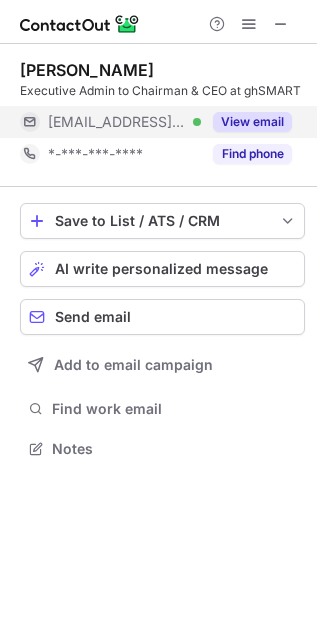 click on "View email" at bounding box center [252, 122] 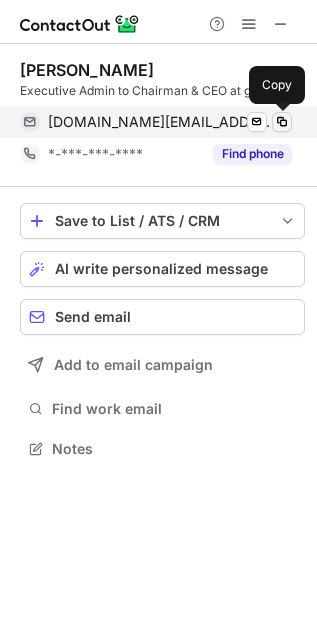 click at bounding box center [282, 122] 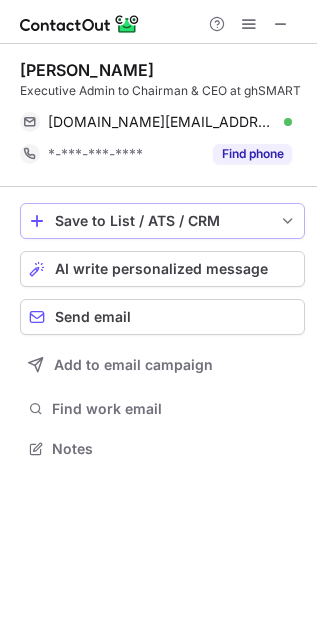 type 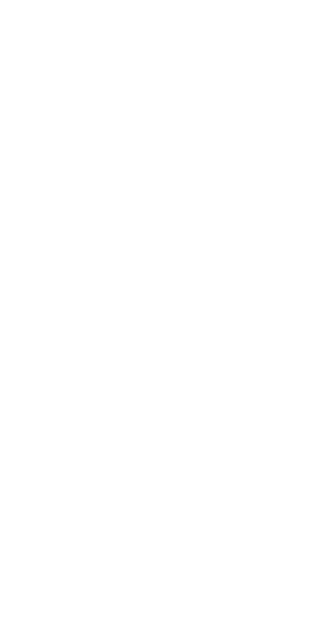 scroll, scrollTop: 0, scrollLeft: 0, axis: both 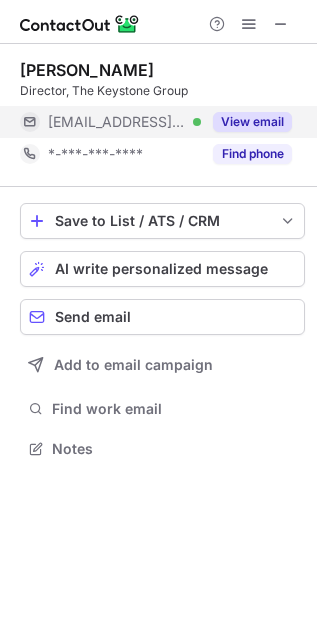 click on "View email" at bounding box center [252, 122] 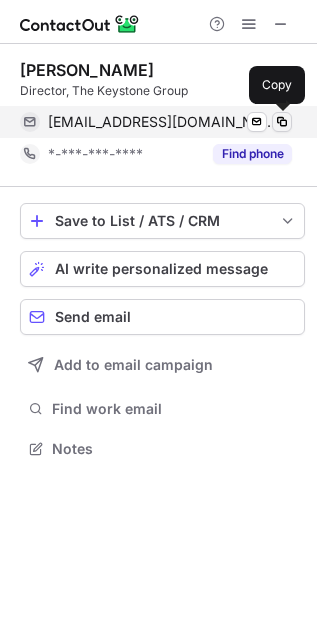 click at bounding box center [282, 122] 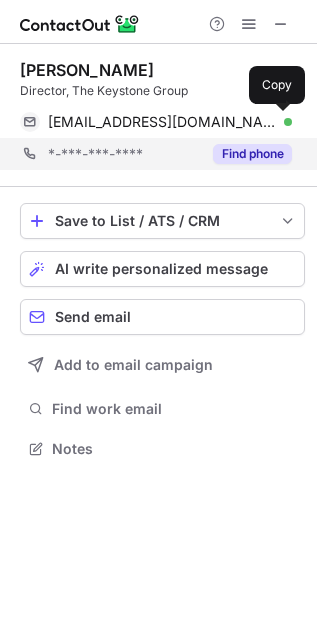 type 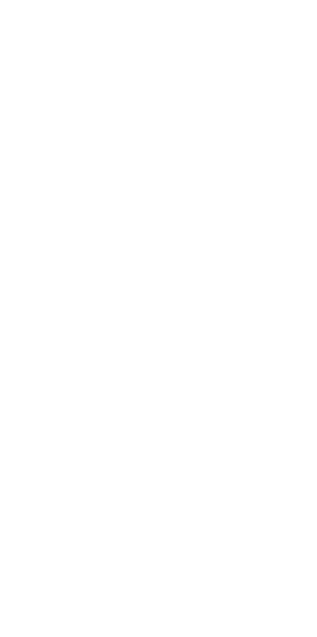 scroll, scrollTop: 0, scrollLeft: 0, axis: both 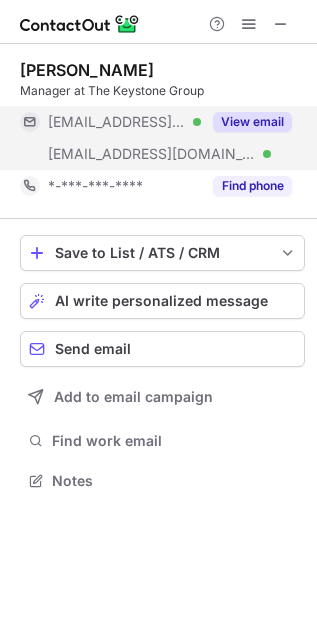 click on "View email" at bounding box center (252, 122) 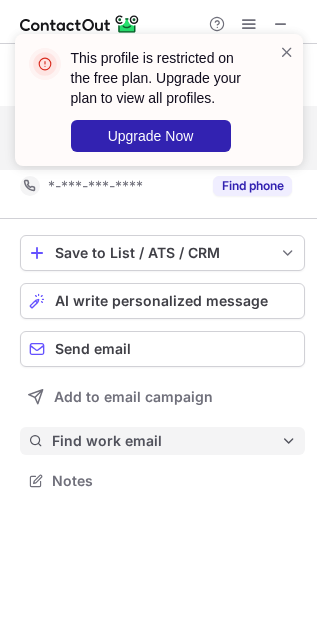 click on "Find work email" at bounding box center (166, 441) 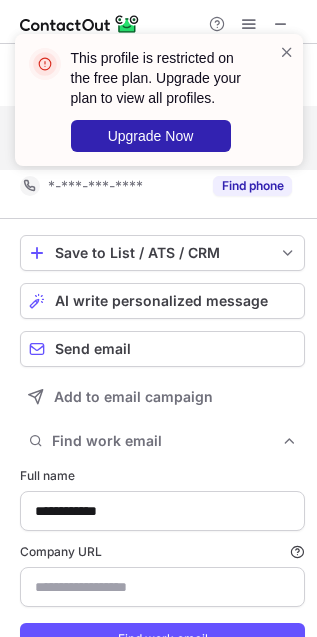 scroll, scrollTop: 85, scrollLeft: 0, axis: vertical 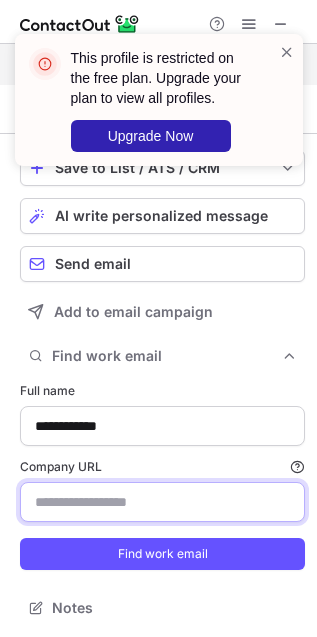 click on "Company URL Finding work email will consume 1 credit if a match is found." at bounding box center (162, 502) 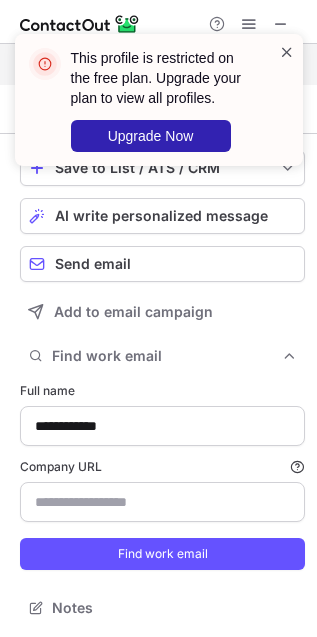 click at bounding box center (287, 52) 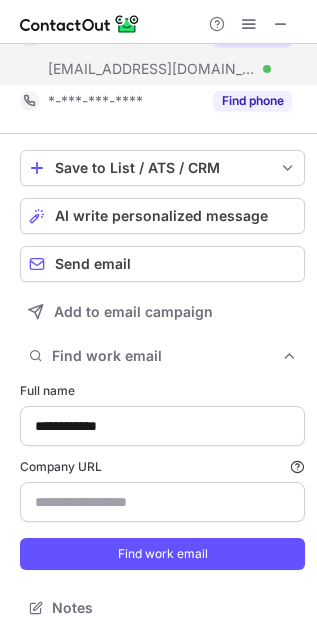 scroll, scrollTop: 0, scrollLeft: 0, axis: both 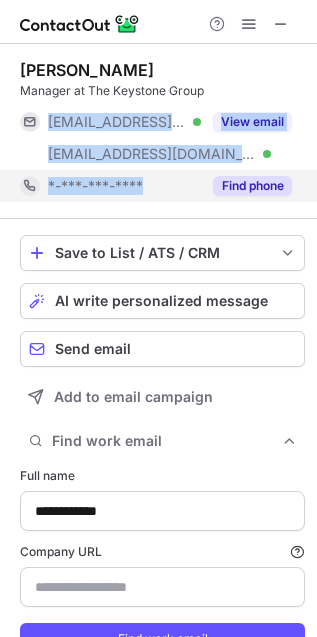 drag, startPoint x: 238, startPoint y: 151, endPoint x: 213, endPoint y: 171, distance: 32.01562 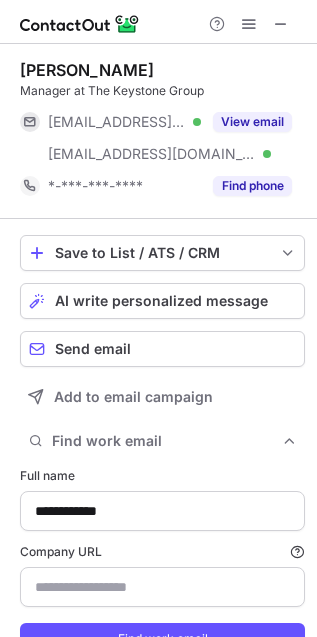click at bounding box center [158, 22] 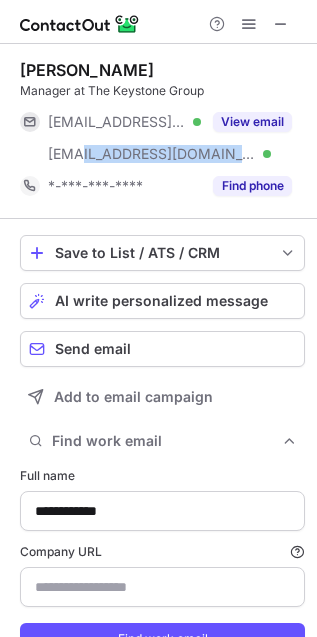 copy on "thekeystonegroup.com" 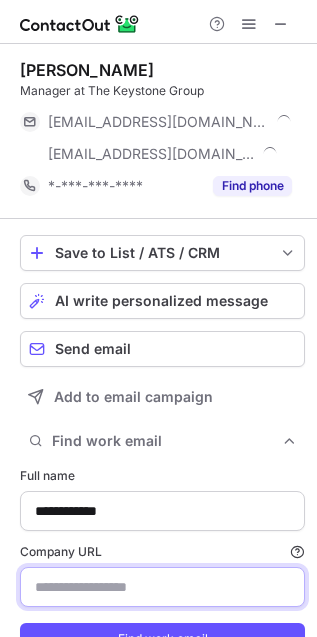 click on "Company URL Finding work email will consume 1 credit if a match is found." at bounding box center (162, 587) 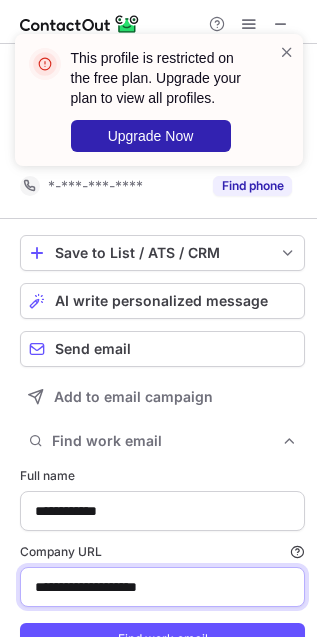 scroll, scrollTop: 85, scrollLeft: 0, axis: vertical 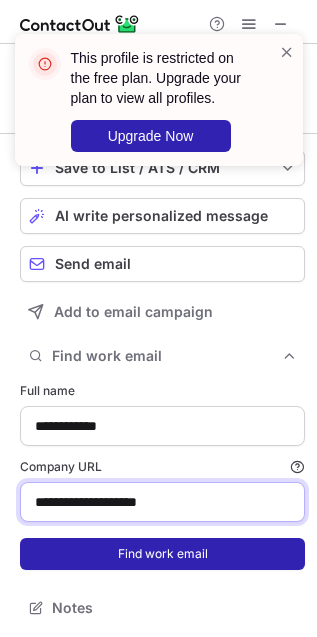 type on "**********" 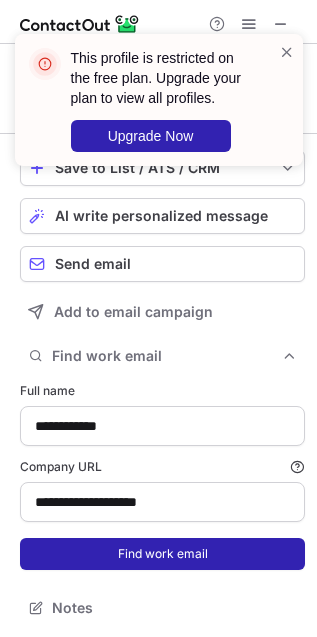 click on "Find work email" at bounding box center [162, 554] 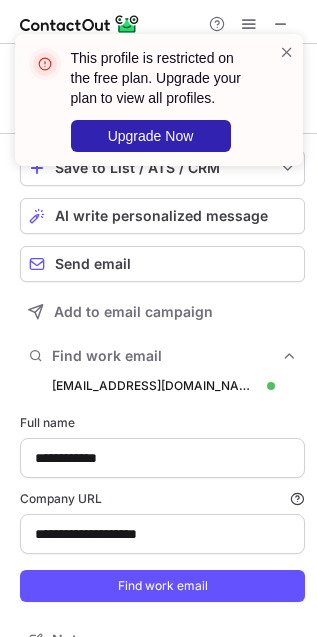 scroll, scrollTop: 10, scrollLeft: 10, axis: both 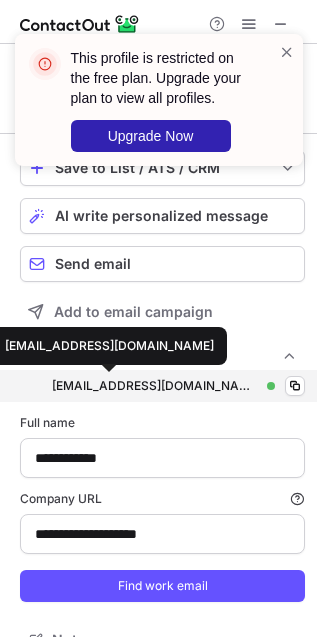 drag, startPoint x: 256, startPoint y: 368, endPoint x: 102, endPoint y: 386, distance: 155.04839 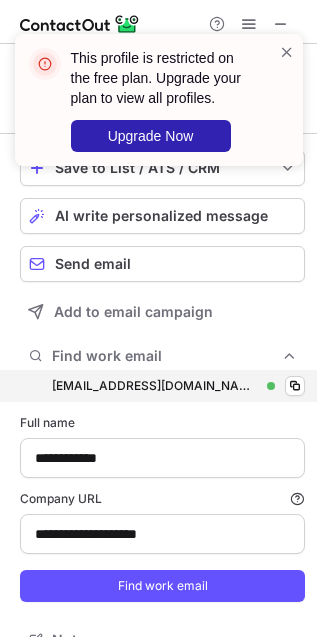 drag, startPoint x: 32, startPoint y: 382, endPoint x: 250, endPoint y: 383, distance: 218.00229 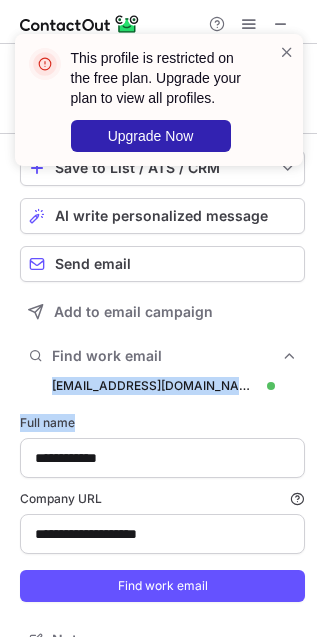 drag, startPoint x: 48, startPoint y: 376, endPoint x: 253, endPoint y: 416, distance: 208.86598 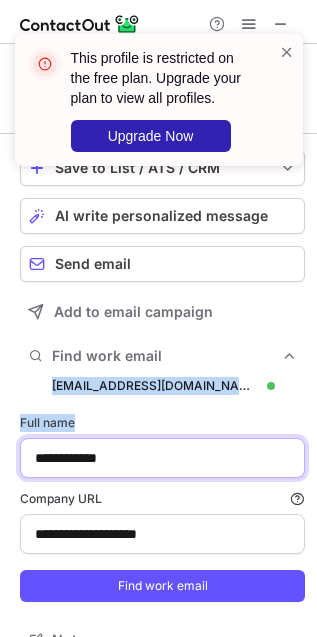 click on "**********" at bounding box center [162, 458] 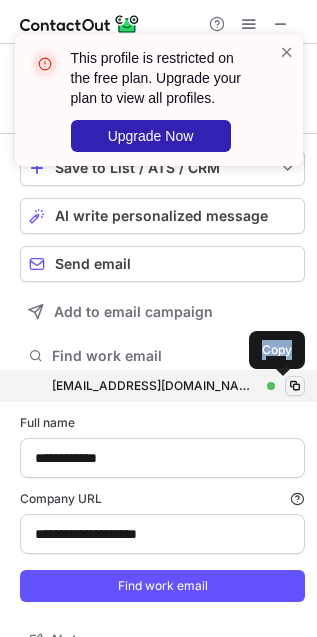 drag, startPoint x: 257, startPoint y: 411, endPoint x: 271, endPoint y: 392, distance: 23.600847 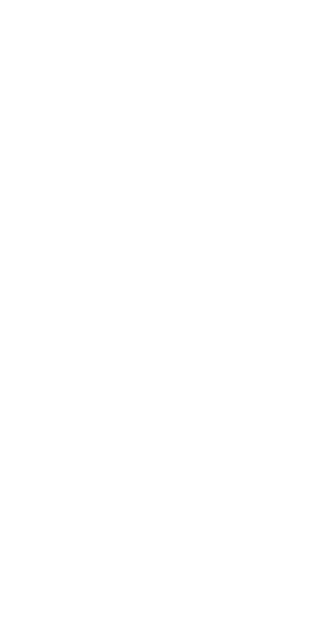 scroll, scrollTop: 0, scrollLeft: 0, axis: both 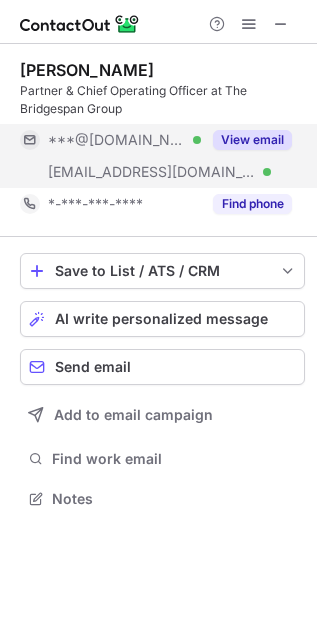 click on "View email" at bounding box center (252, 140) 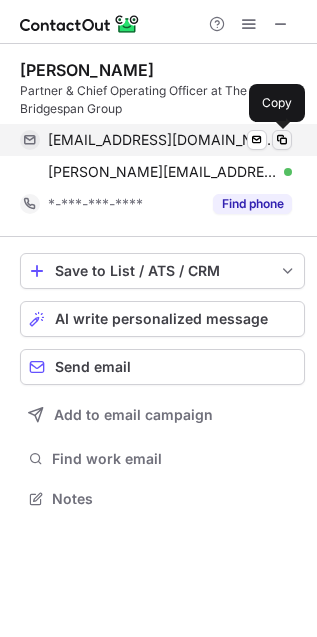 click at bounding box center (282, 140) 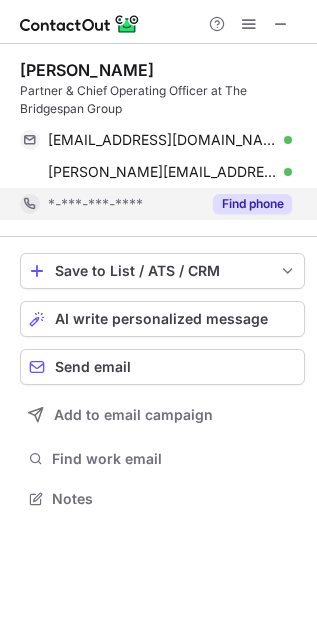 type 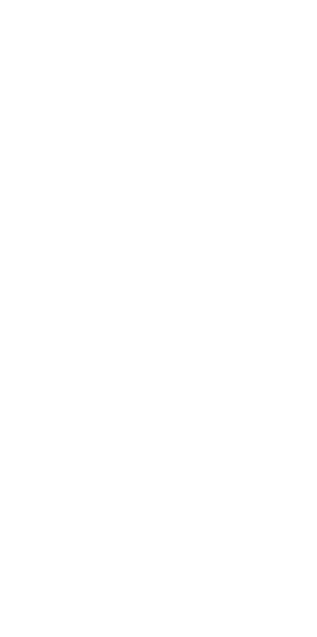 scroll, scrollTop: 0, scrollLeft: 0, axis: both 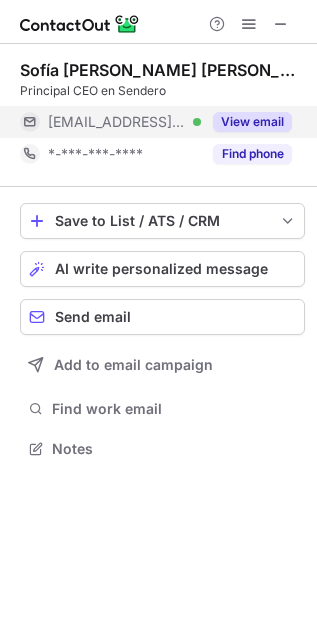 click on "View email" at bounding box center (252, 122) 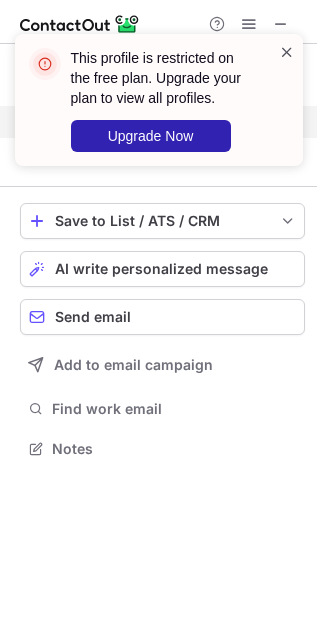 click at bounding box center [287, 52] 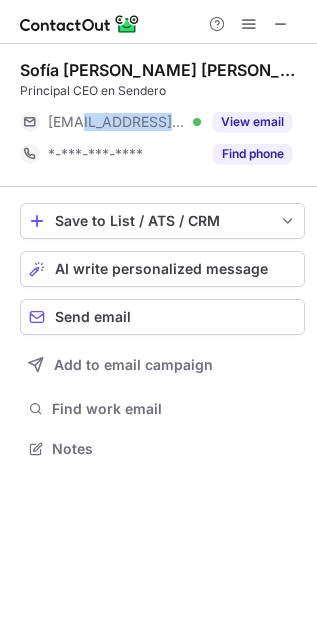 copy on "senderoconsulting.com Verified" 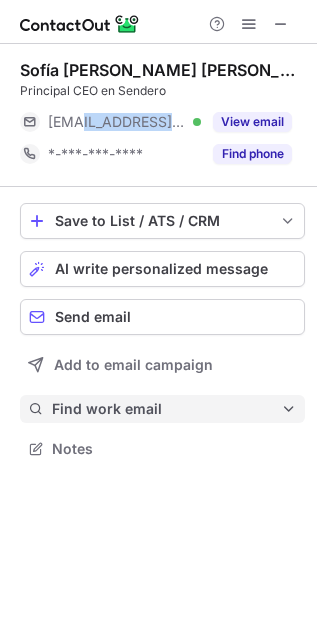 click on "Find work email" at bounding box center (166, 409) 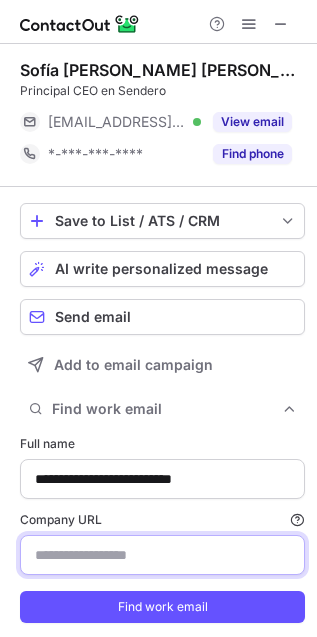 click on "Company URL Finding work email will consume 1 credit if a match is found." at bounding box center (162, 555) 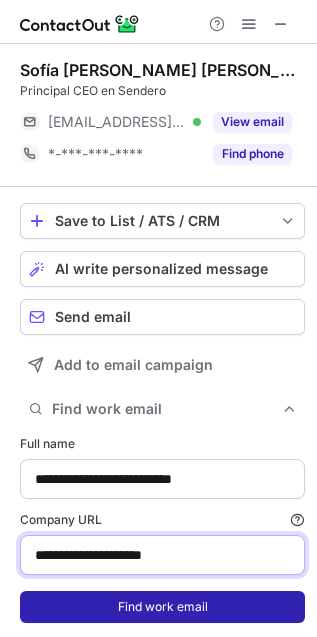 type on "**********" 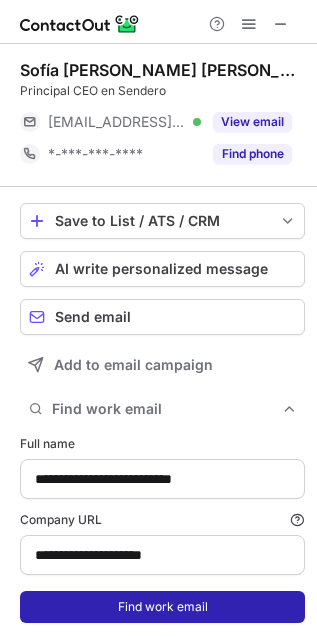 click on "Find work email" at bounding box center (162, 607) 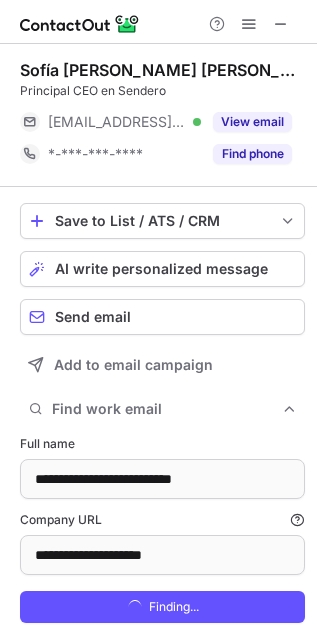 scroll, scrollTop: 10, scrollLeft: 10, axis: both 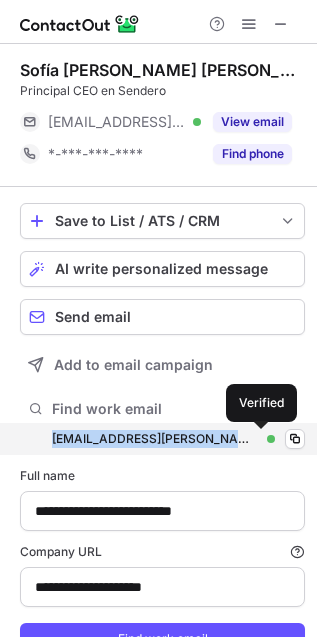 copy on "sofia.leon@senderoconsulting.com sofia.leon@senderoconsulting.com" 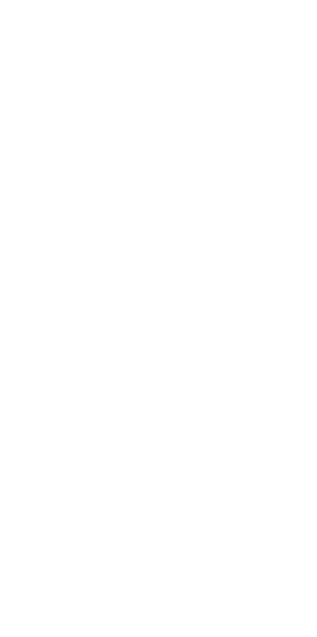 scroll, scrollTop: 0, scrollLeft: 0, axis: both 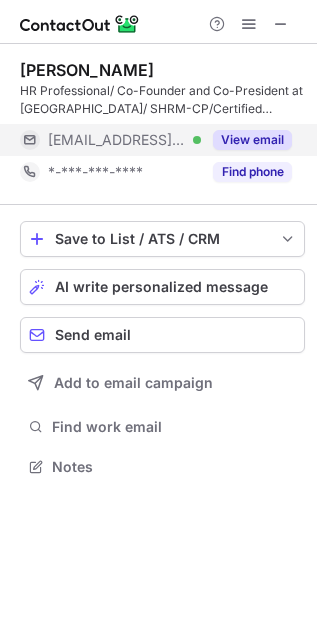 click on "View email" at bounding box center (252, 140) 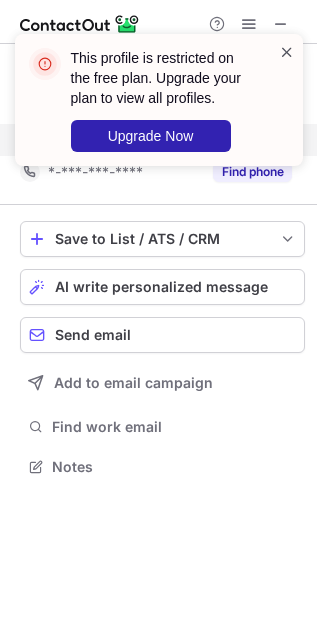 click at bounding box center [287, 52] 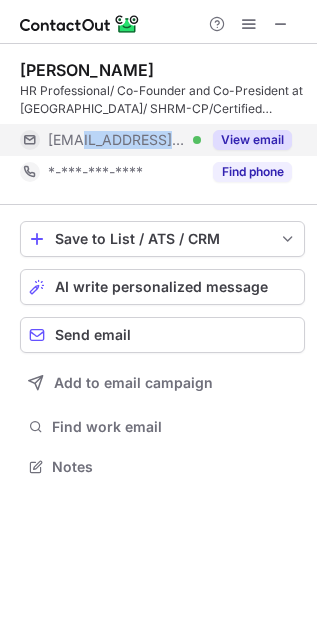 drag, startPoint x: 138, startPoint y: 136, endPoint x: 80, endPoint y: 141, distance: 58.21512 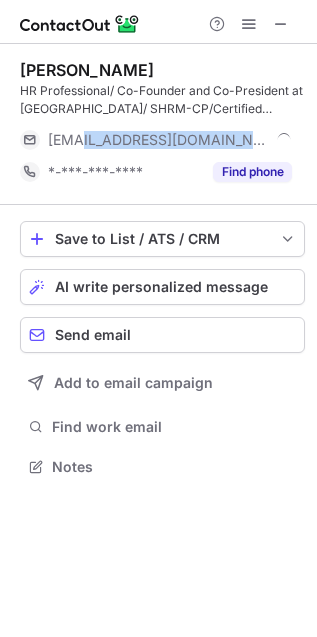 copy on "lek.com" 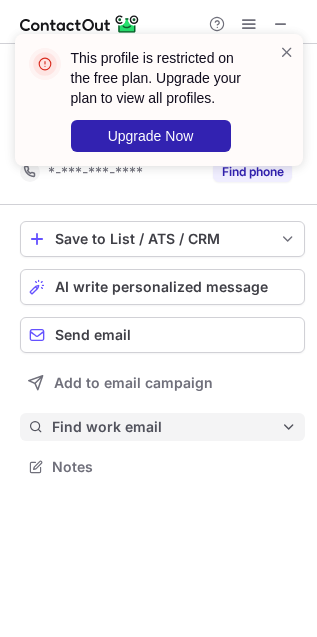click on "Find work email" at bounding box center [166, 427] 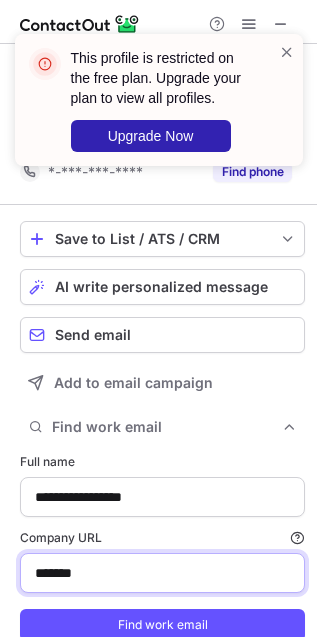 click on "*******" at bounding box center [162, 573] 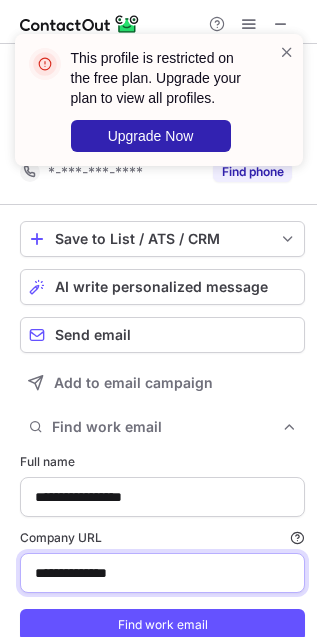 drag, startPoint x: 148, startPoint y: 568, endPoint x: -57, endPoint y: 582, distance: 205.4775 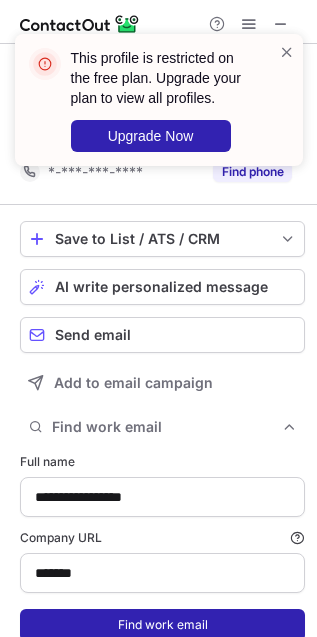 click on "Find work email" at bounding box center (162, 625) 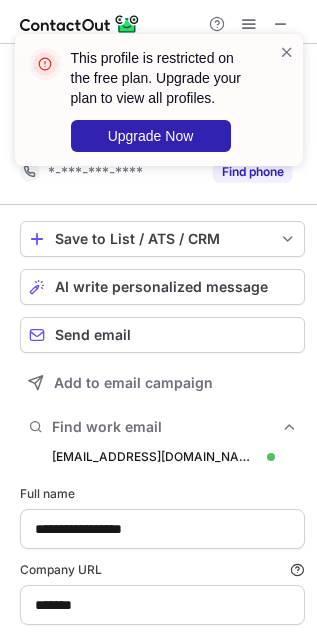 scroll, scrollTop: 10, scrollLeft: 10, axis: both 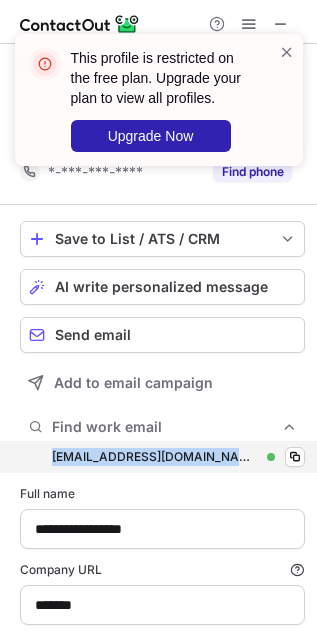 copy on "m.uenomurray@lek.com m.uenomurray@lek.com" 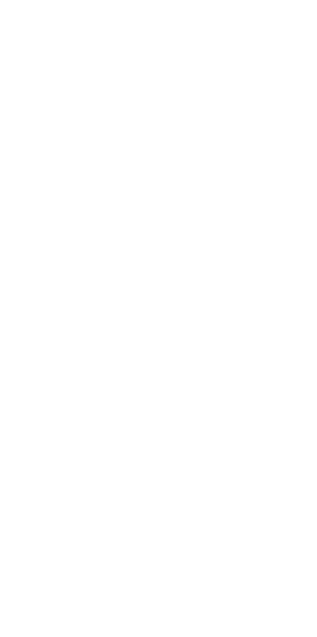 scroll, scrollTop: 0, scrollLeft: 0, axis: both 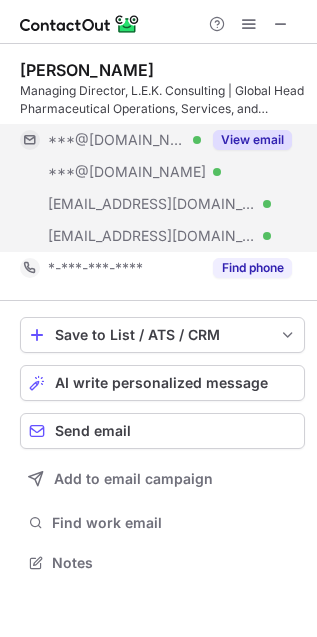 click on "View email" at bounding box center (252, 140) 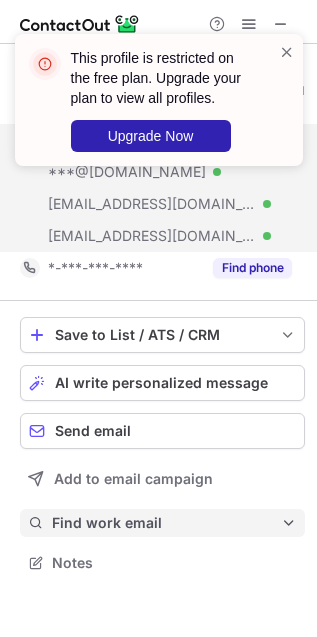 click on "Find work email" at bounding box center [166, 523] 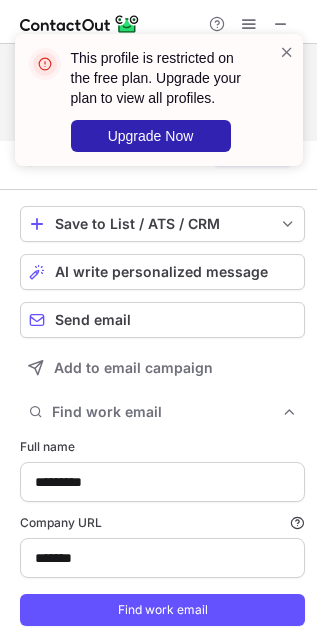 scroll, scrollTop: 167, scrollLeft: 0, axis: vertical 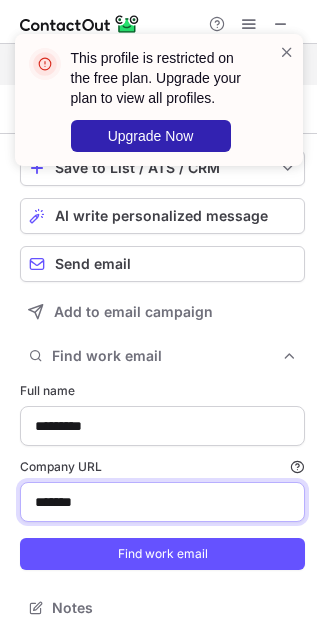 drag, startPoint x: 95, startPoint y: 506, endPoint x: -24, endPoint y: 530, distance: 121.39605 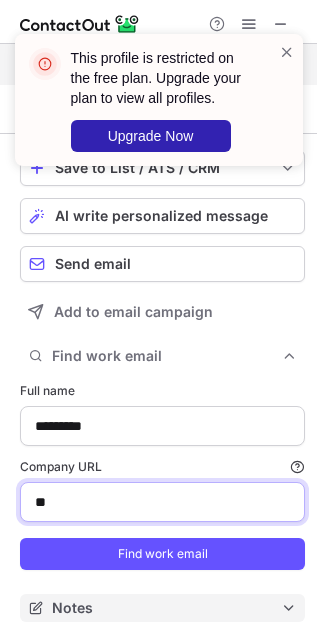 type on "*********" 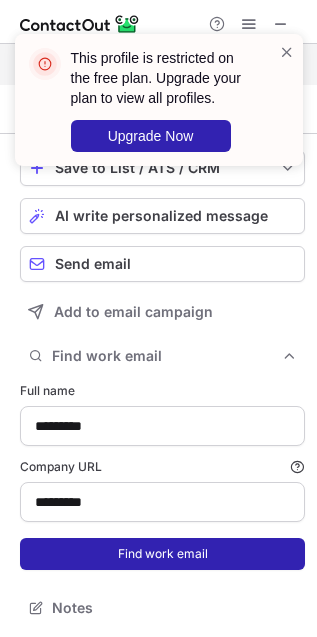 click on "Find work email" at bounding box center [162, 554] 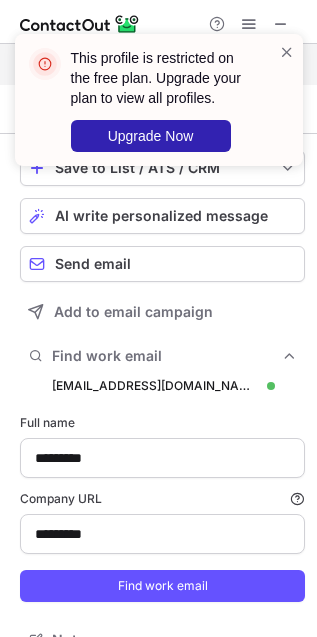scroll, scrollTop: 10, scrollLeft: 10, axis: both 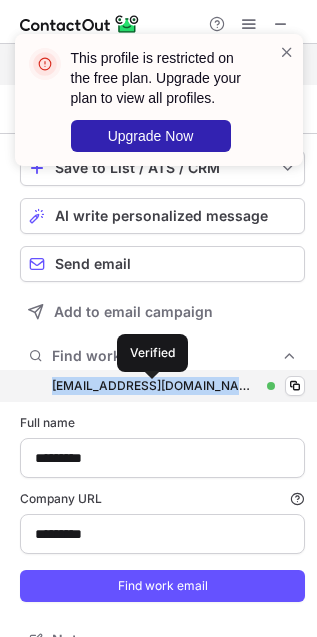 copy on "ian@gmail.com ian@gmail.com" 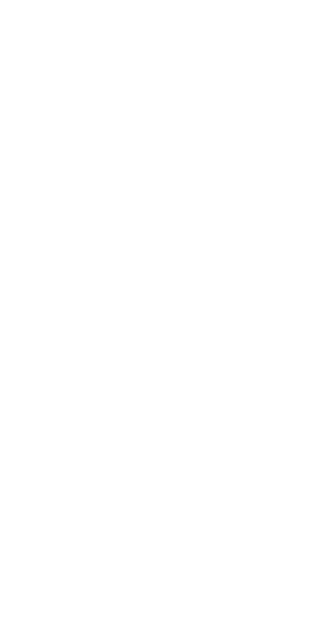 scroll, scrollTop: 0, scrollLeft: 0, axis: both 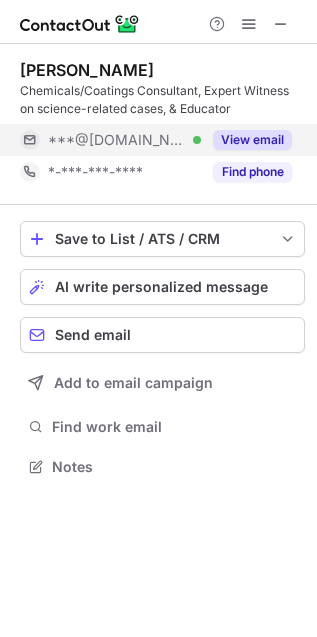 click on "View email" at bounding box center (252, 140) 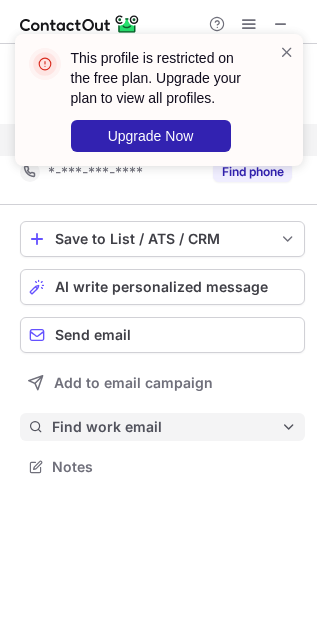 click on "Find work email" at bounding box center [162, 427] 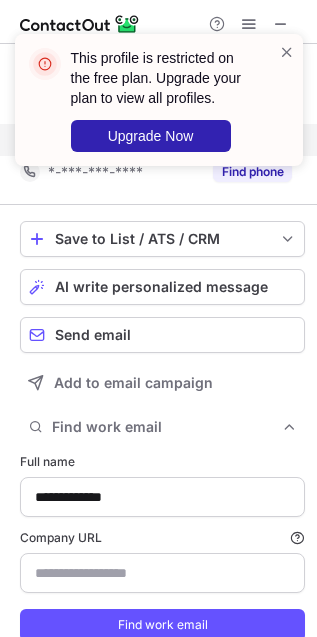 scroll, scrollTop: 10, scrollLeft: 10, axis: both 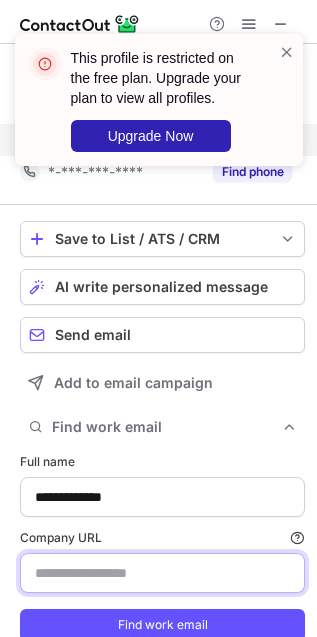click on "Company URL Finding work email will consume 1 credit if a match is found." at bounding box center [162, 573] 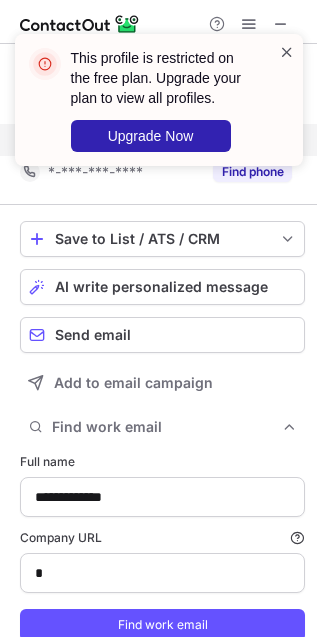 click at bounding box center [287, 52] 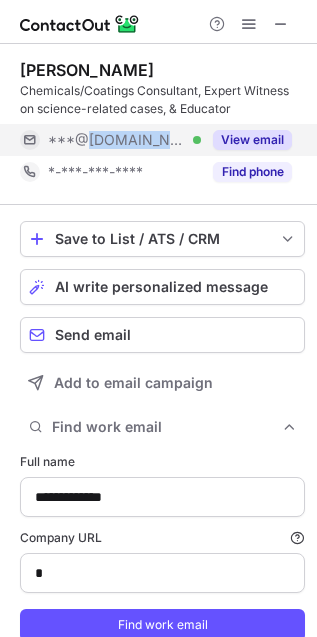 copy on "yahoo.com" 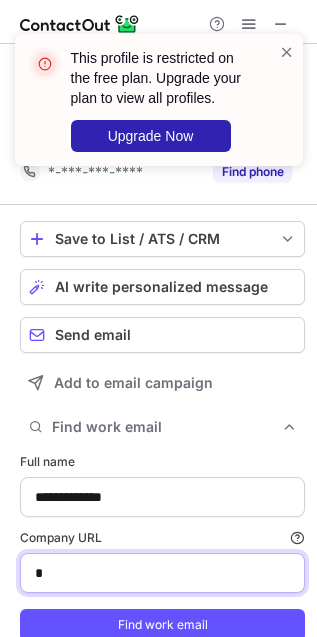 drag, startPoint x: 67, startPoint y: 583, endPoint x: -9, endPoint y: 590, distance: 76.321686 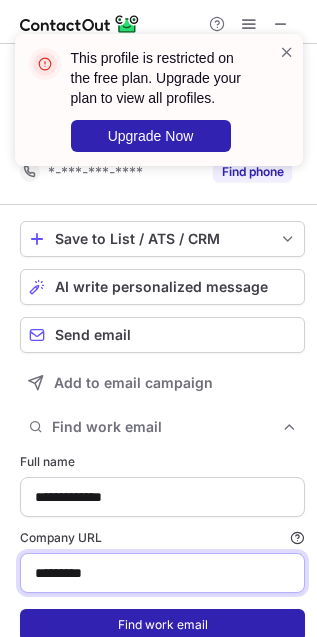 type on "*********" 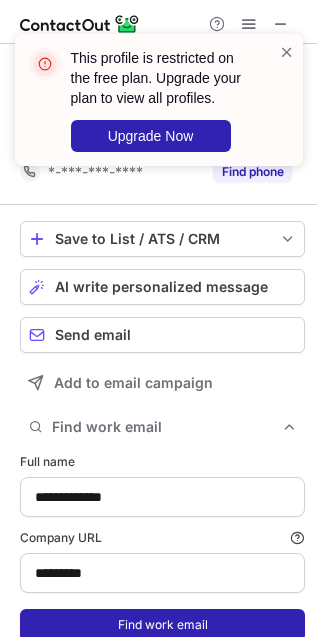 click on "Find work email" at bounding box center [162, 625] 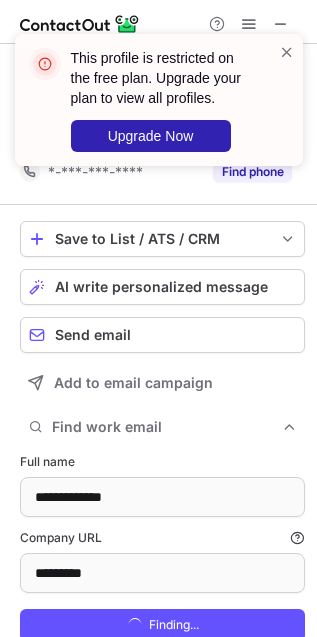 scroll, scrollTop: 10, scrollLeft: 10, axis: both 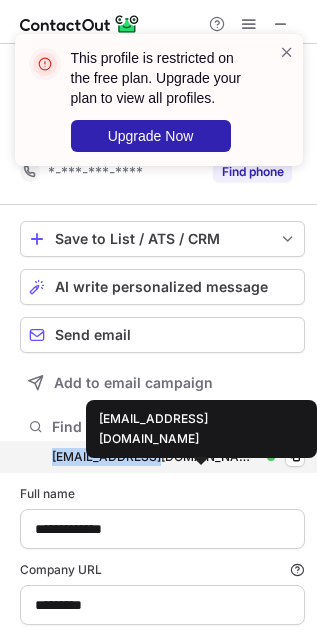 copy on "lkatz@yahoo.com" 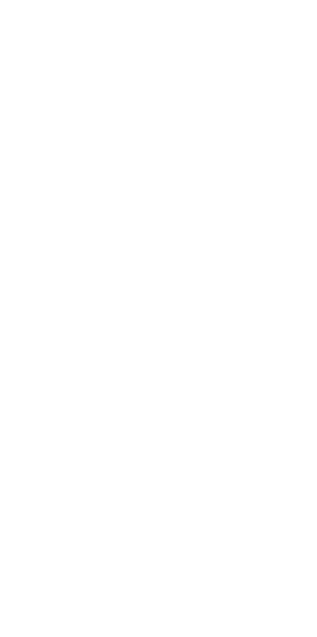 scroll, scrollTop: 0, scrollLeft: 0, axis: both 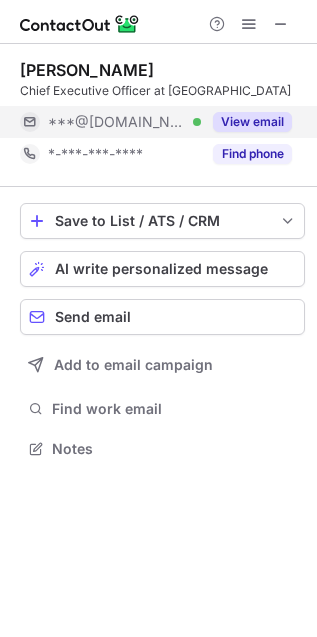 click on "View email" at bounding box center (252, 122) 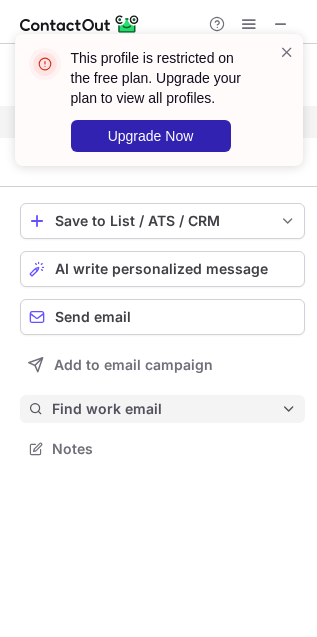 click on "Find work email" at bounding box center [166, 409] 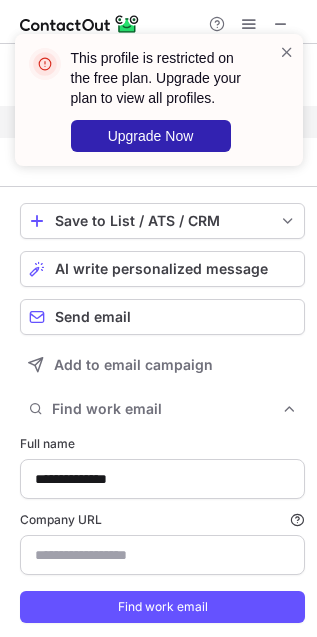 scroll, scrollTop: 10, scrollLeft: 10, axis: both 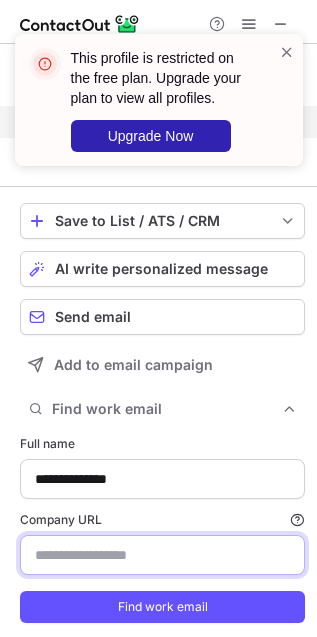 click on "Company URL Finding work email will consume 1 credit if a match is found." at bounding box center (162, 555) 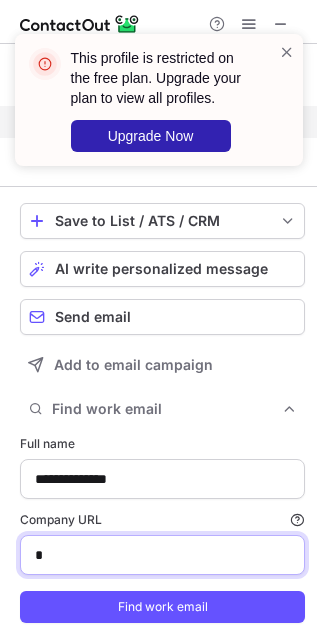 type on "*********" 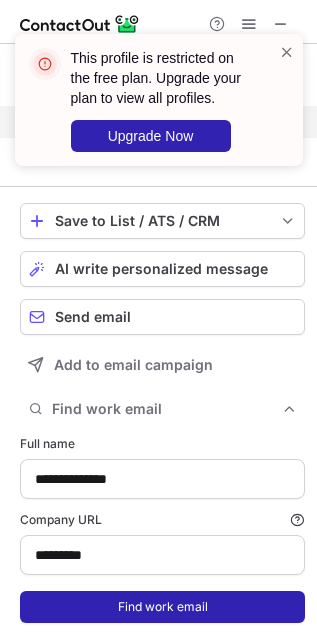 click on "Find work email" at bounding box center [162, 607] 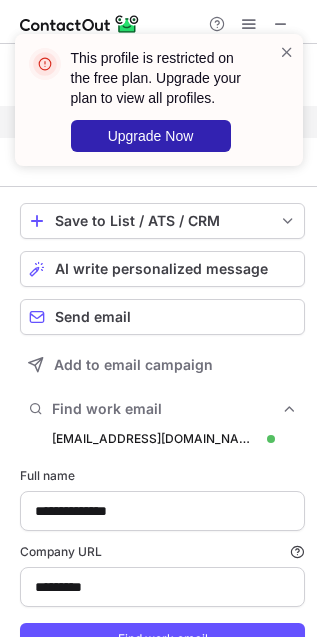 scroll, scrollTop: 10, scrollLeft: 10, axis: both 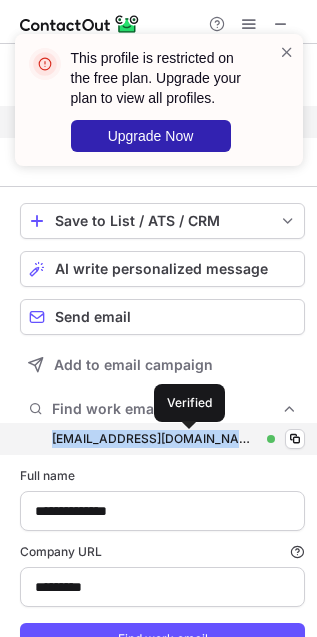 copy on "sokboran@gmail.com sokboran@gmail.com" 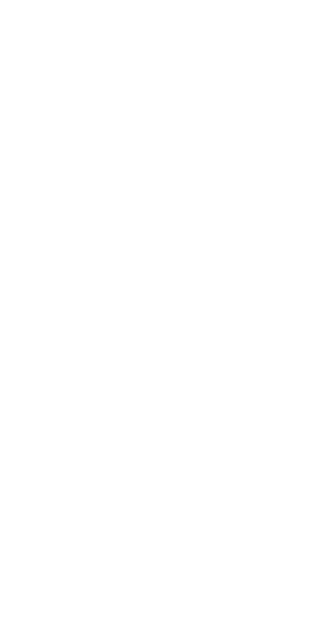 scroll, scrollTop: 0, scrollLeft: 0, axis: both 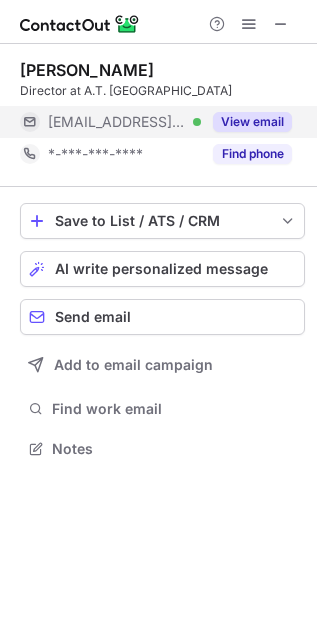 click on "View email" at bounding box center (252, 122) 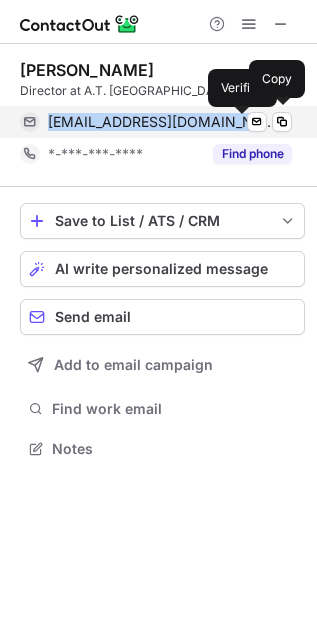 copy on "[EMAIL_ADDRESS][DOMAIN_NAME]" 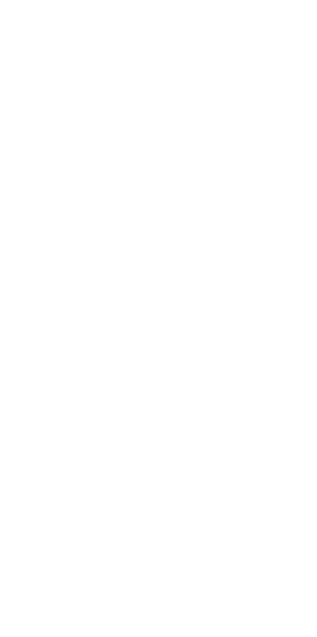 scroll, scrollTop: 0, scrollLeft: 0, axis: both 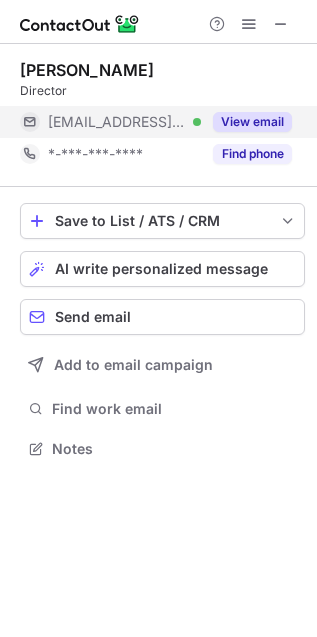 click on "View email" at bounding box center (252, 122) 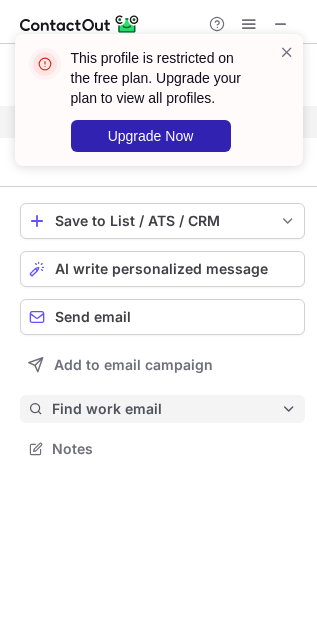 click on "Find work email" at bounding box center (162, 409) 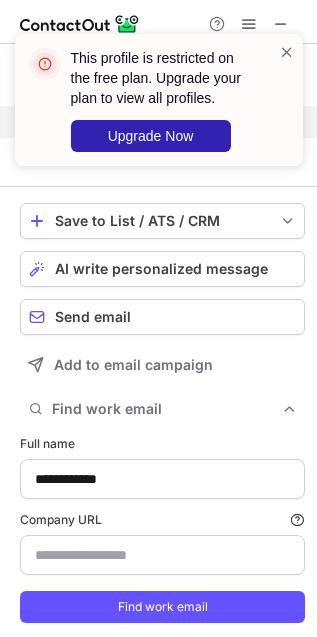 type on "**********" 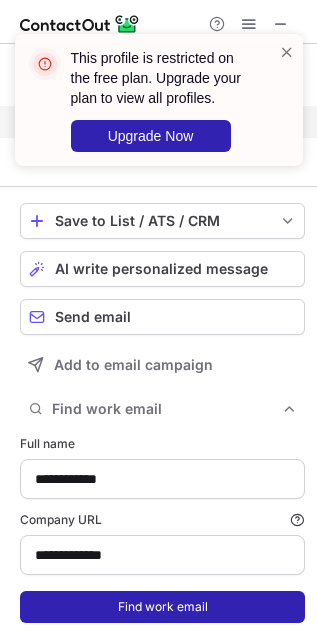 click on "Find work email" at bounding box center (162, 607) 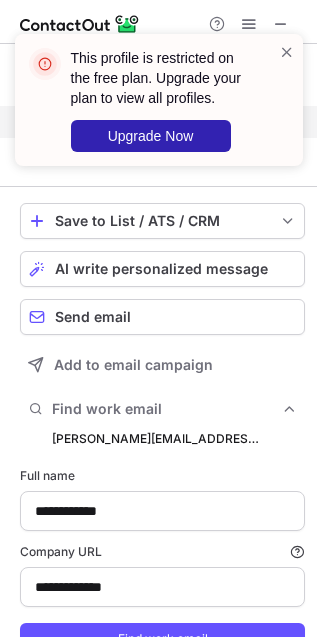 scroll, scrollTop: 10, scrollLeft: 10, axis: both 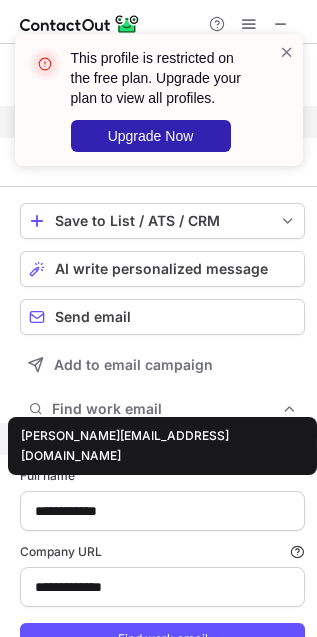 drag, startPoint x: 50, startPoint y: 428, endPoint x: 222, endPoint y: 436, distance: 172.18594 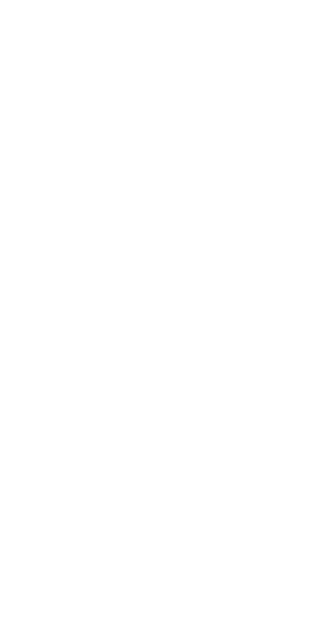 scroll, scrollTop: 0, scrollLeft: 0, axis: both 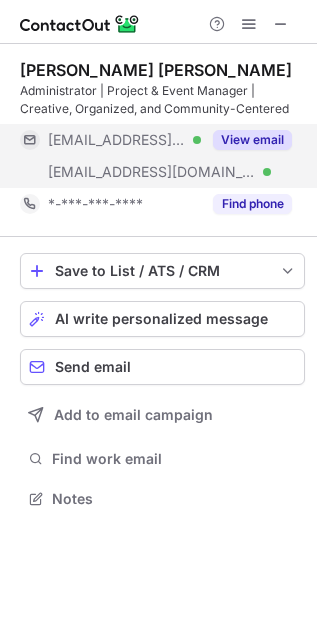 click on "View email" at bounding box center [252, 140] 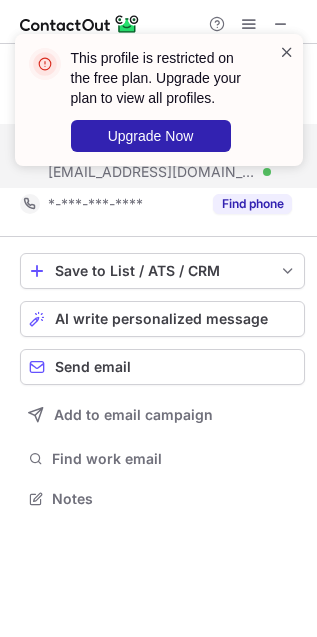 click at bounding box center [287, 52] 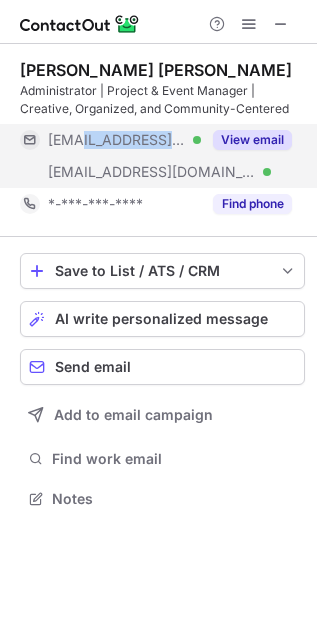 drag, startPoint x: 160, startPoint y: 140, endPoint x: 80, endPoint y: 142, distance: 80.024994 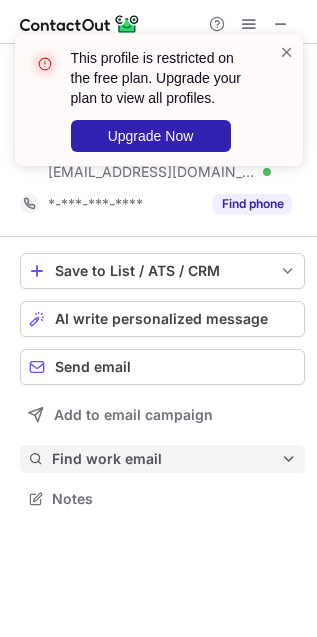 click on "Find work email" at bounding box center (166, 459) 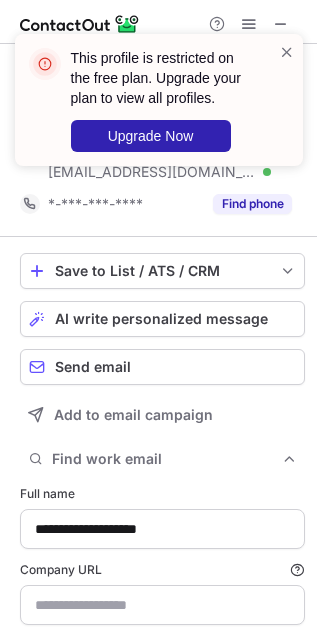 scroll, scrollTop: 10, scrollLeft: 10, axis: both 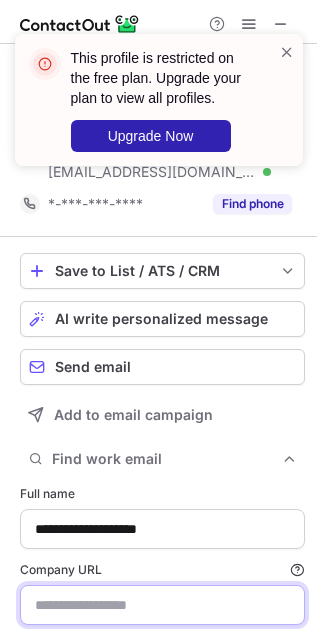 click on "Company URL Finding work email will consume 1 credit if a match is found." at bounding box center [162, 605] 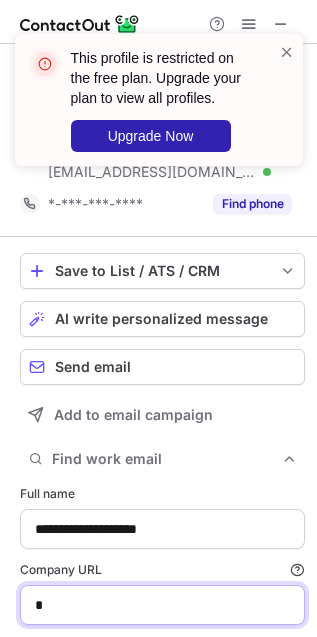 drag, startPoint x: 117, startPoint y: 606, endPoint x: -13, endPoint y: 606, distance: 130 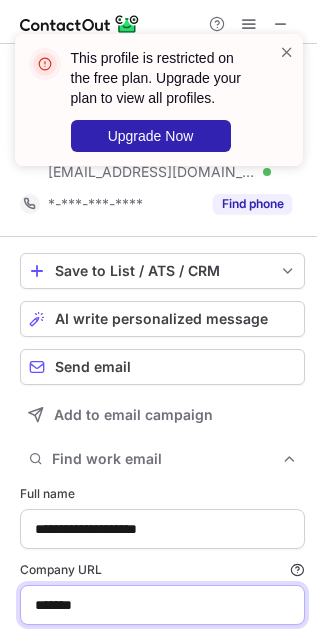 scroll, scrollTop: 103, scrollLeft: 0, axis: vertical 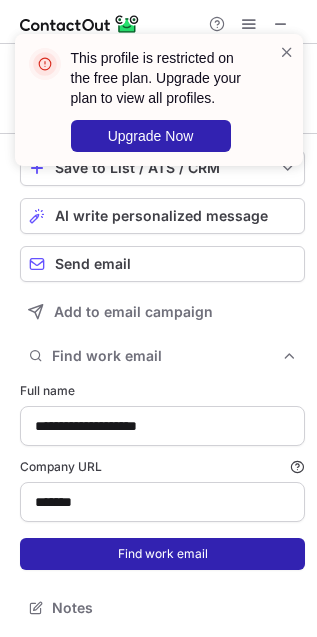 click on "Find work email" at bounding box center (162, 554) 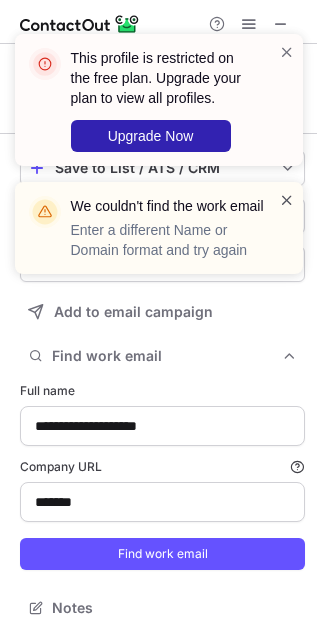 click at bounding box center (287, 200) 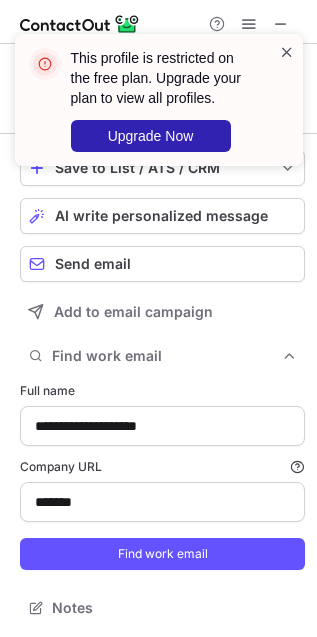 click at bounding box center [287, 52] 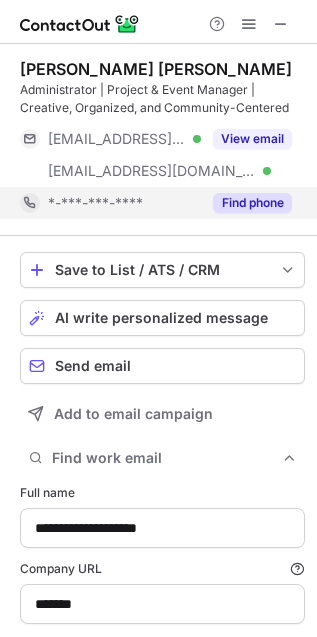 scroll, scrollTop: 0, scrollLeft: 0, axis: both 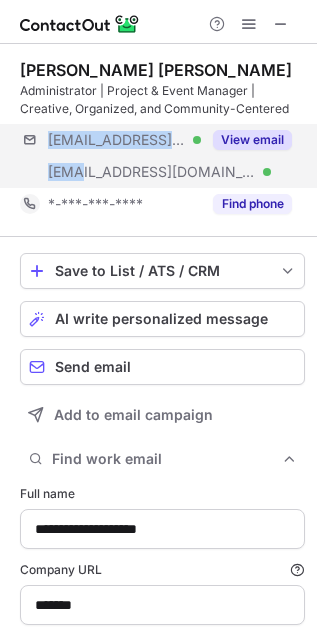 copy on "***@nyu.edu Verified ***@" 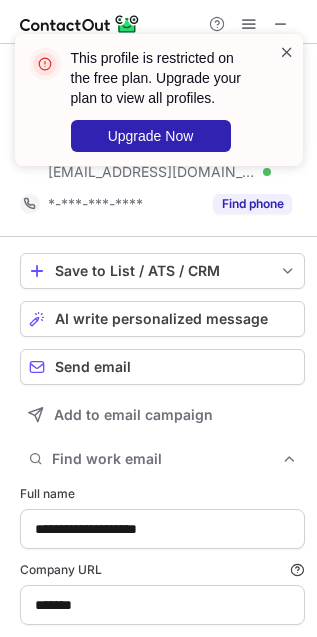 click at bounding box center (287, 52) 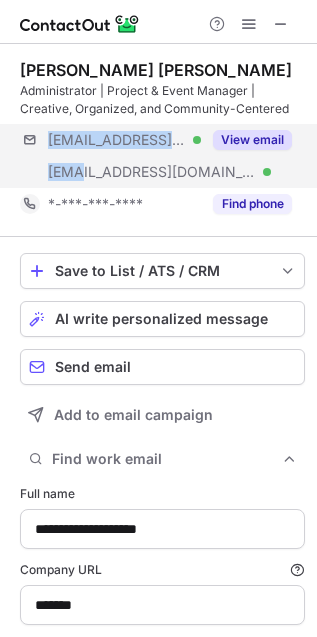 drag, startPoint x: 83, startPoint y: 157, endPoint x: 237, endPoint y: 175, distance: 155.04839 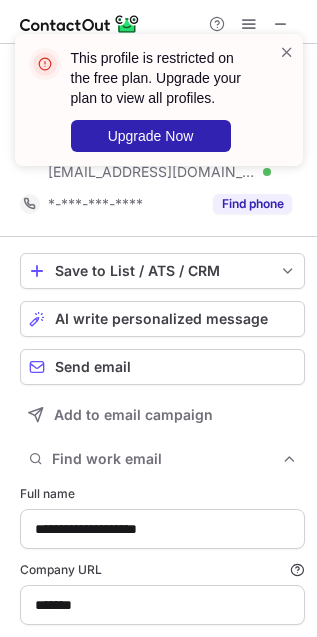 click on "This profile is restricted on the free plan. Upgrade your plan to view all profiles. Upgrade Now" at bounding box center [159, 108] 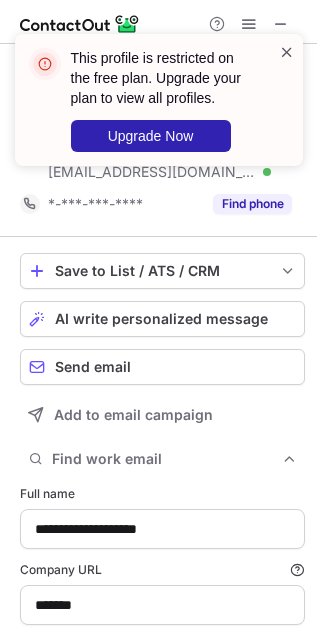 click at bounding box center (287, 52) 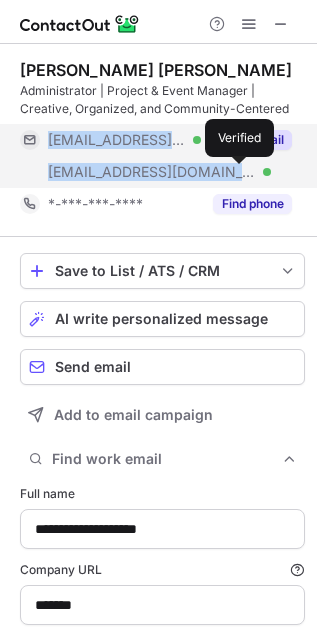 drag, startPoint x: 236, startPoint y: 161, endPoint x: 240, endPoint y: 172, distance: 11.7046995 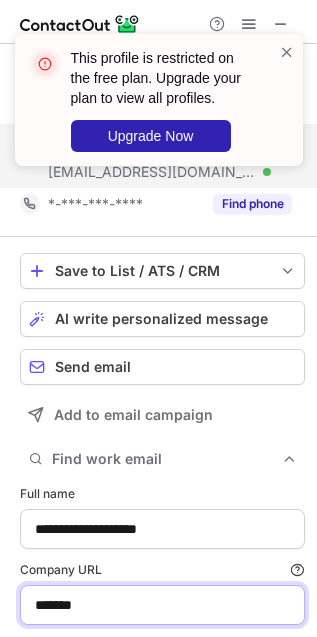 click on "*******" at bounding box center [162, 605] 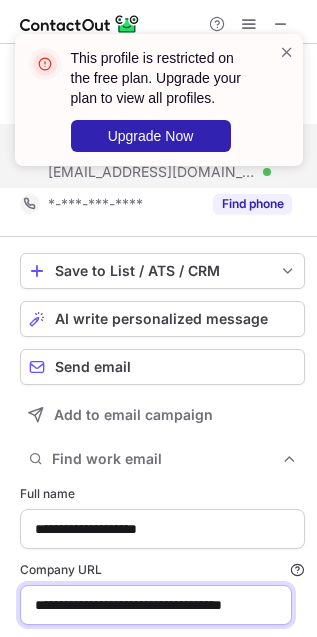 scroll, scrollTop: 0, scrollLeft: 0, axis: both 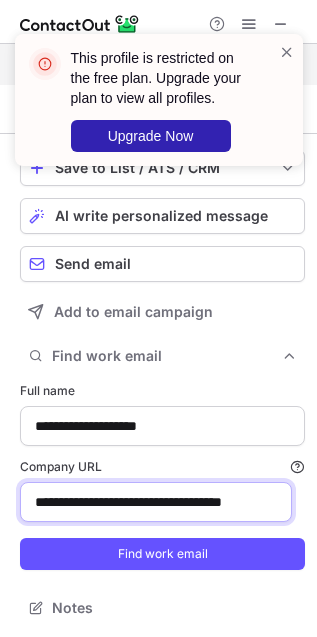 drag, startPoint x: 125, startPoint y: 603, endPoint x: -545, endPoint y: 697, distance: 676.5619 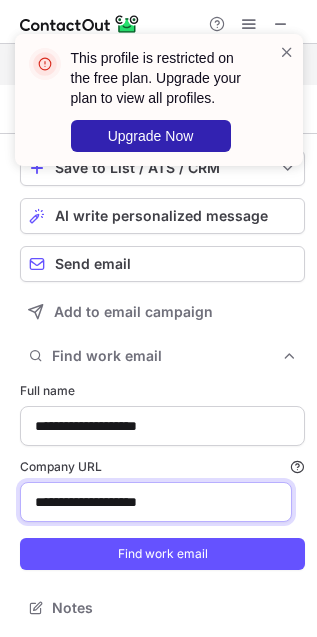 type on "**********" 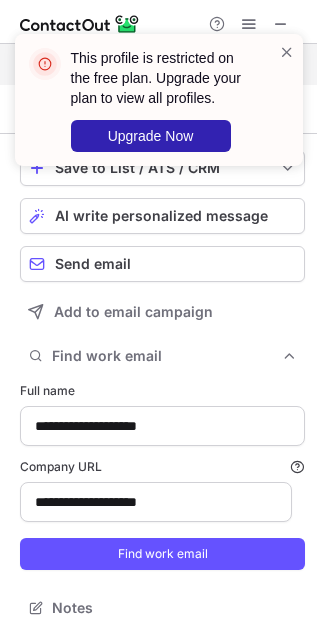 click on "**********" at bounding box center [162, 476] 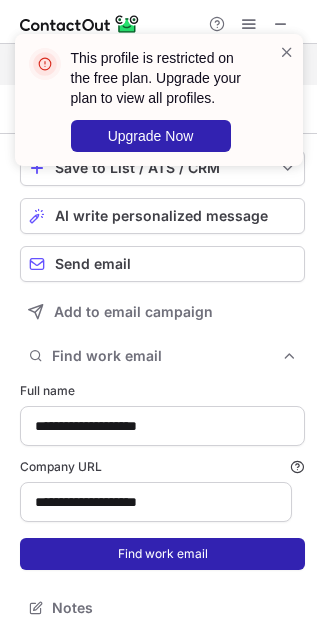 click on "Find work email" at bounding box center (162, 554) 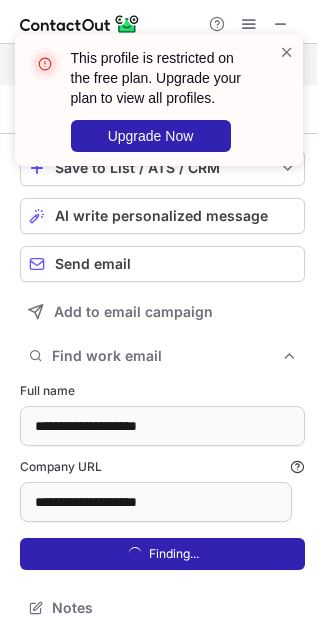 scroll, scrollTop: 10, scrollLeft: 10, axis: both 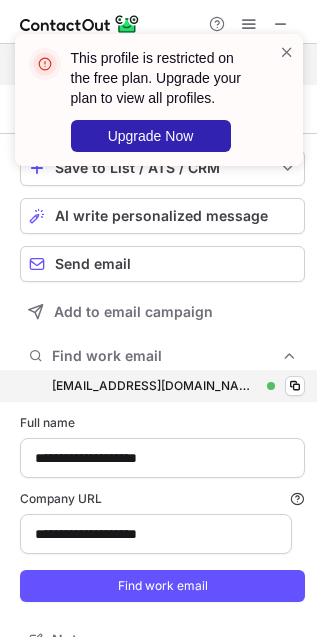 drag, startPoint x: 51, startPoint y: 376, endPoint x: 247, endPoint y: 380, distance: 196.04082 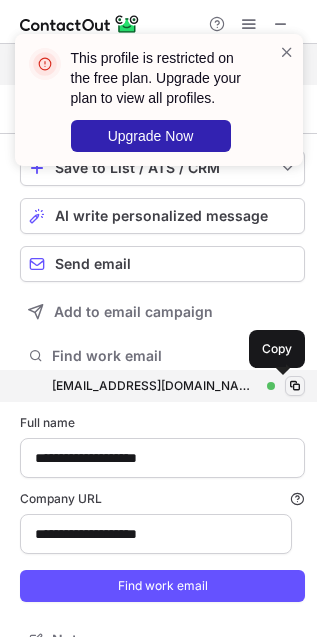 click at bounding box center (295, 386) 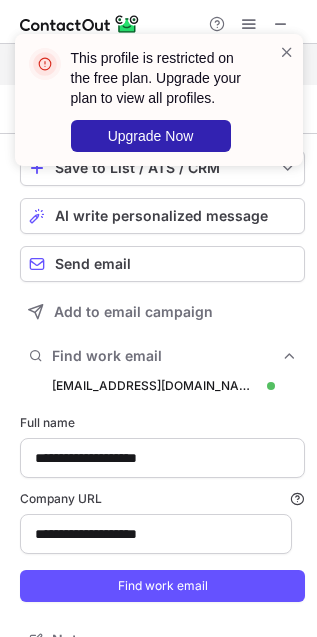 type 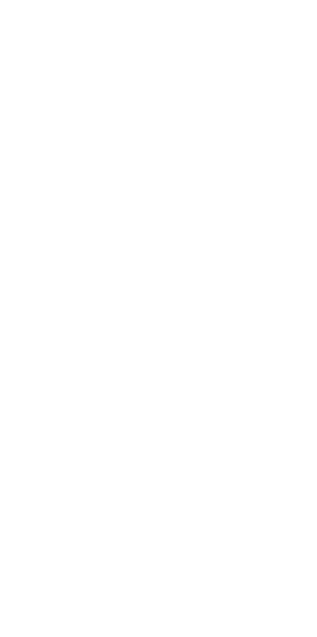 scroll, scrollTop: 0, scrollLeft: 0, axis: both 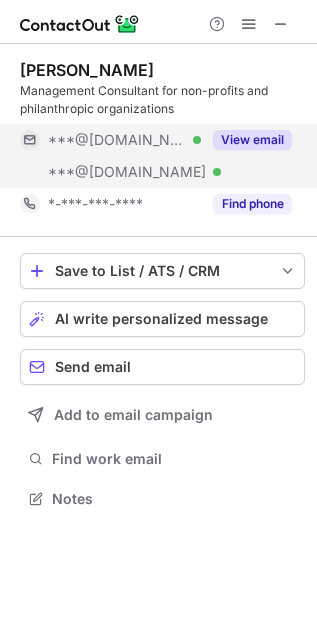 click on "View email" at bounding box center (252, 140) 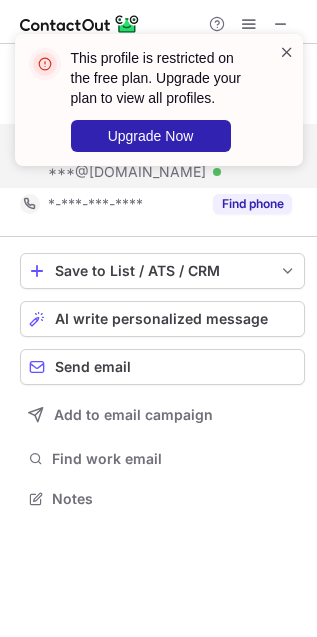 click at bounding box center (287, 52) 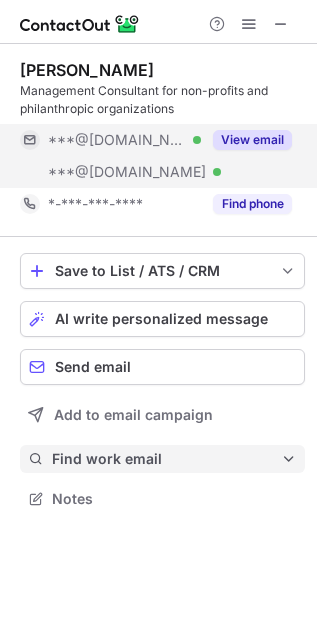 click on "Find work email" at bounding box center (162, 459) 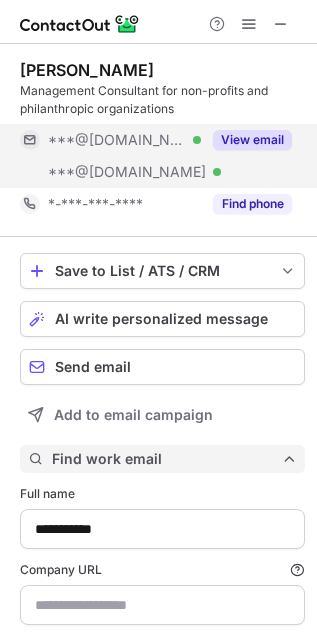 scroll, scrollTop: 10, scrollLeft: 10, axis: both 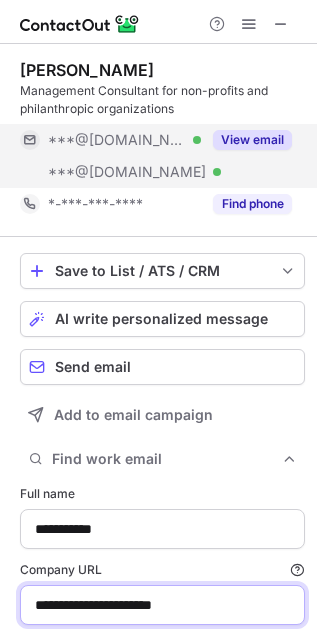 click on "**********" at bounding box center [162, 605] 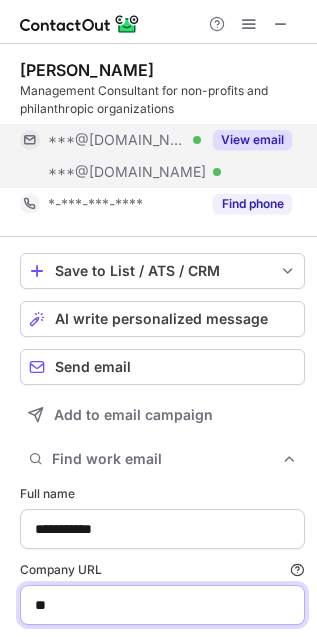 type on "*" 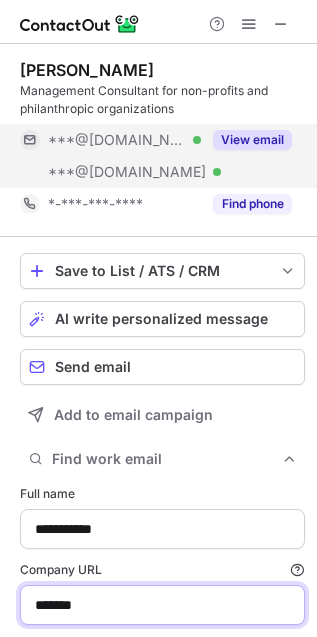 type on "*******" 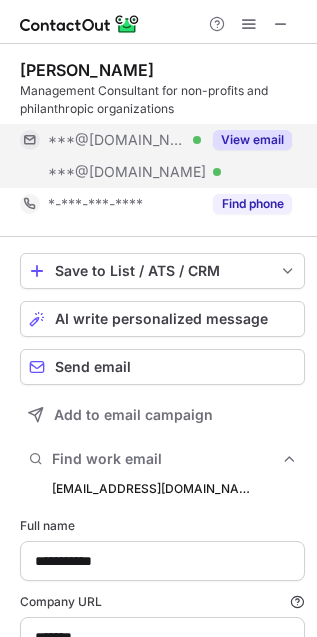 scroll, scrollTop: 10, scrollLeft: 10, axis: both 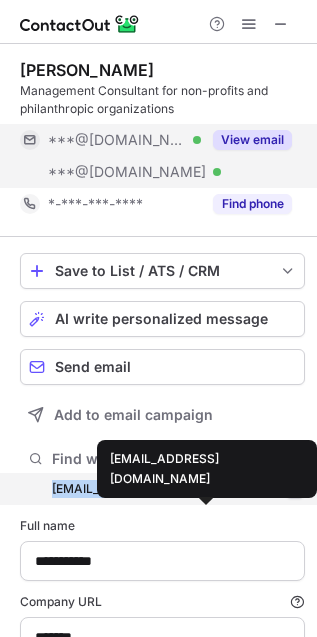 copy on "[EMAIL_ADDRESS][DOMAIN_NAME]" 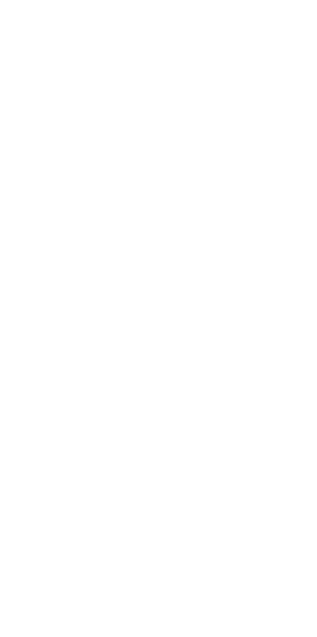 scroll, scrollTop: 0, scrollLeft: 0, axis: both 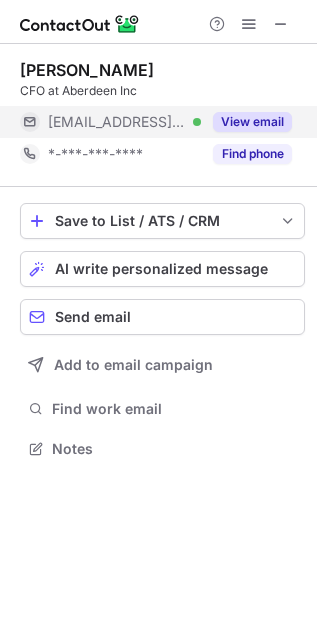 click on "View email" at bounding box center (252, 122) 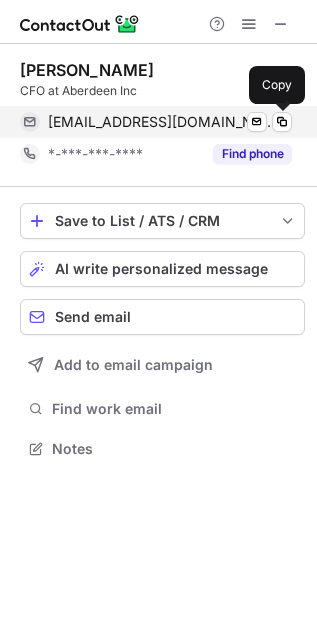 drag, startPoint x: 276, startPoint y: 117, endPoint x: 267, endPoint y: 122, distance: 10.29563 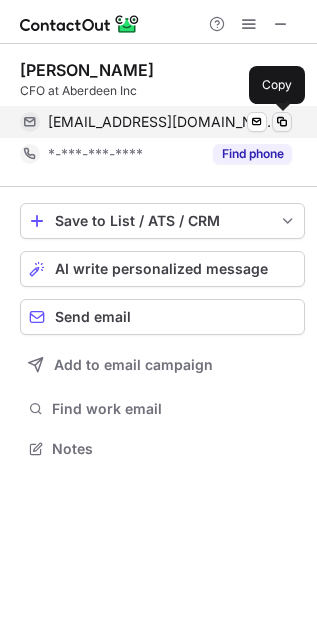 click at bounding box center [282, 122] 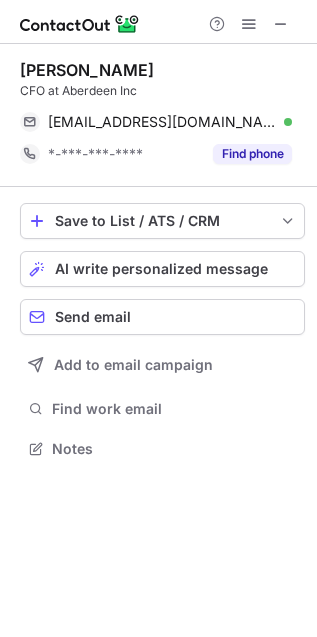type 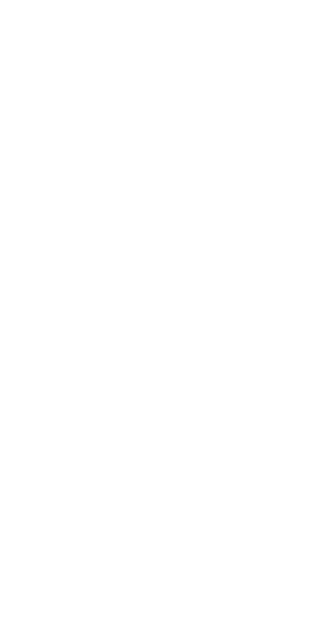 scroll, scrollTop: 0, scrollLeft: 0, axis: both 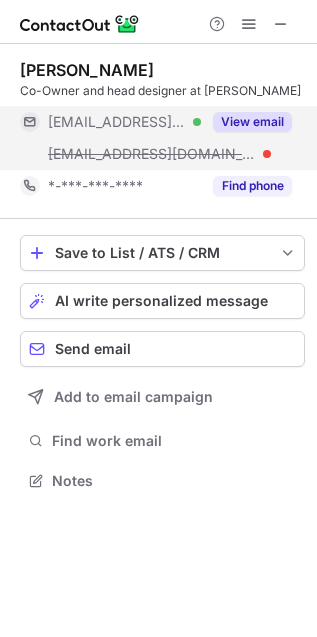 click on "View email" at bounding box center (252, 122) 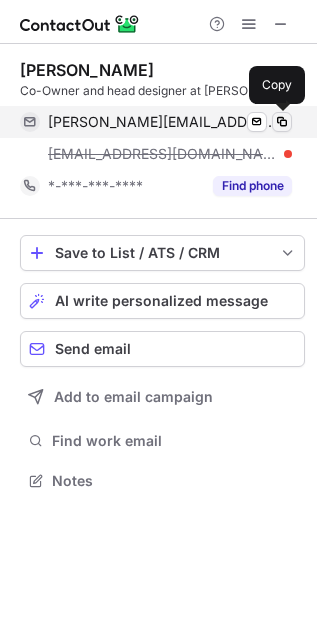 click at bounding box center (282, 122) 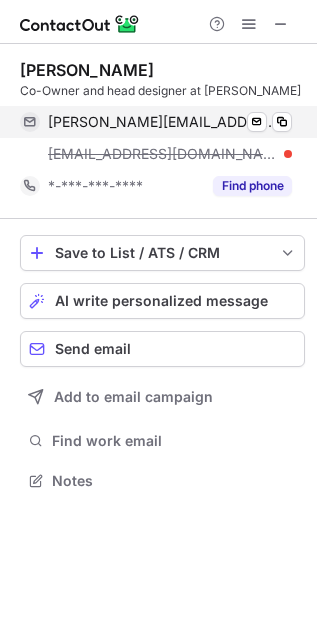 type 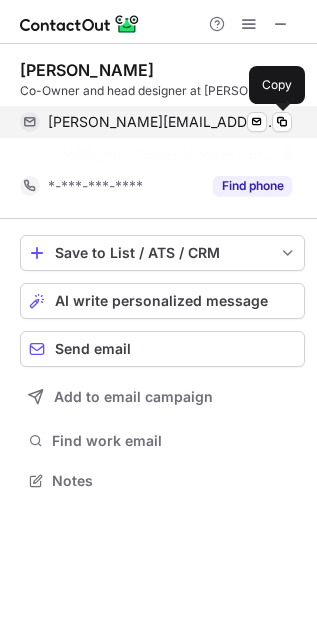 scroll, scrollTop: 435, scrollLeft: 317, axis: both 